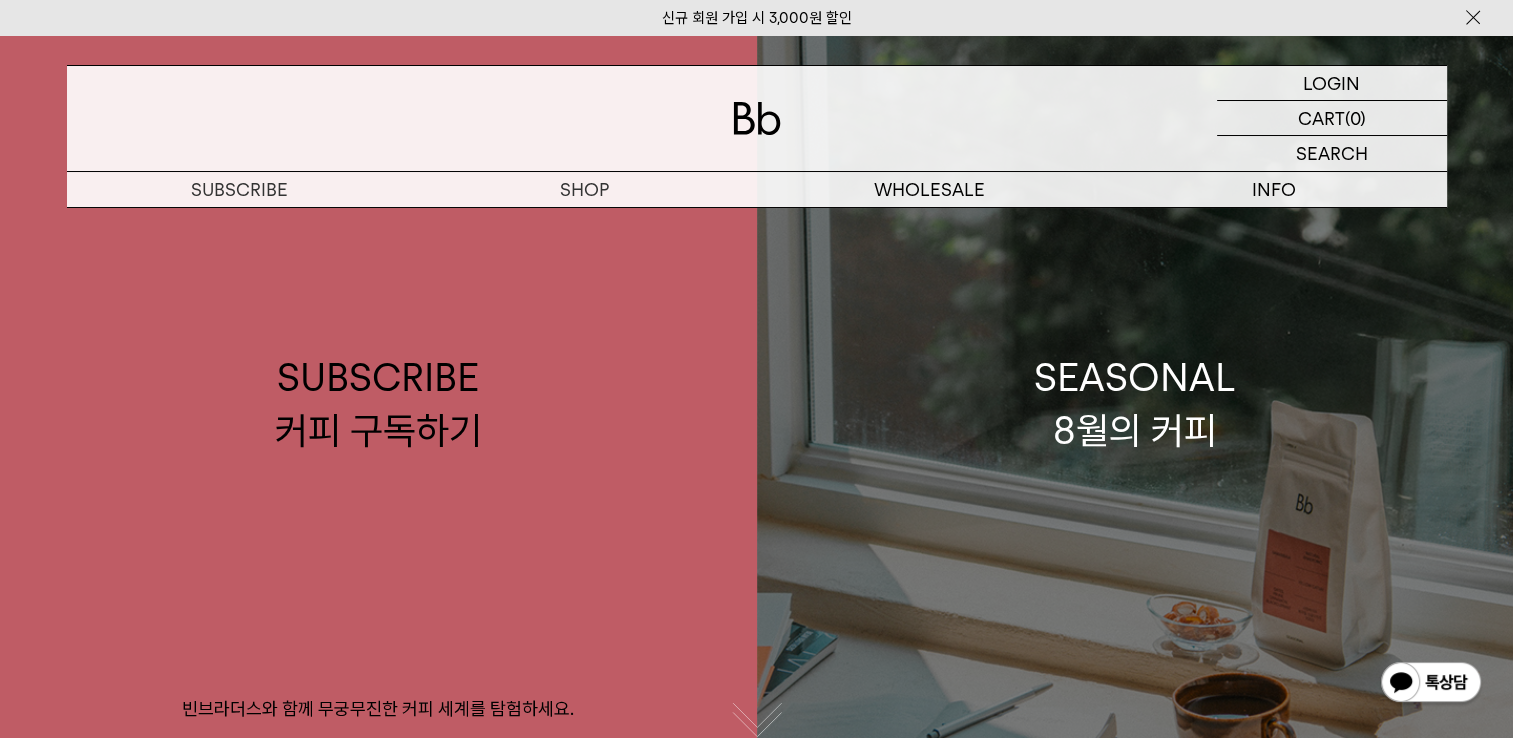 scroll, scrollTop: 0, scrollLeft: 0, axis: both 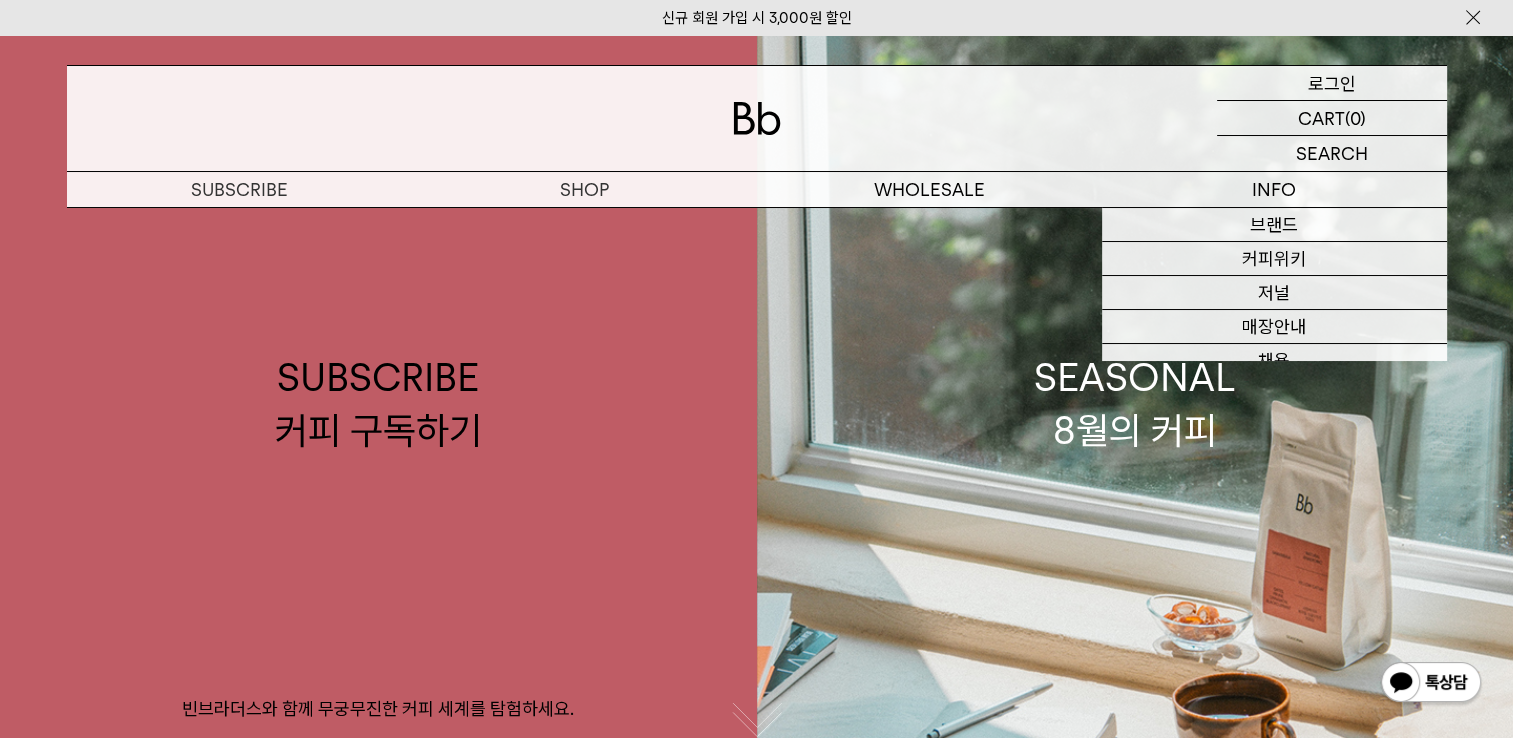 click on "LOGIN
로그인" at bounding box center (1332, 83) 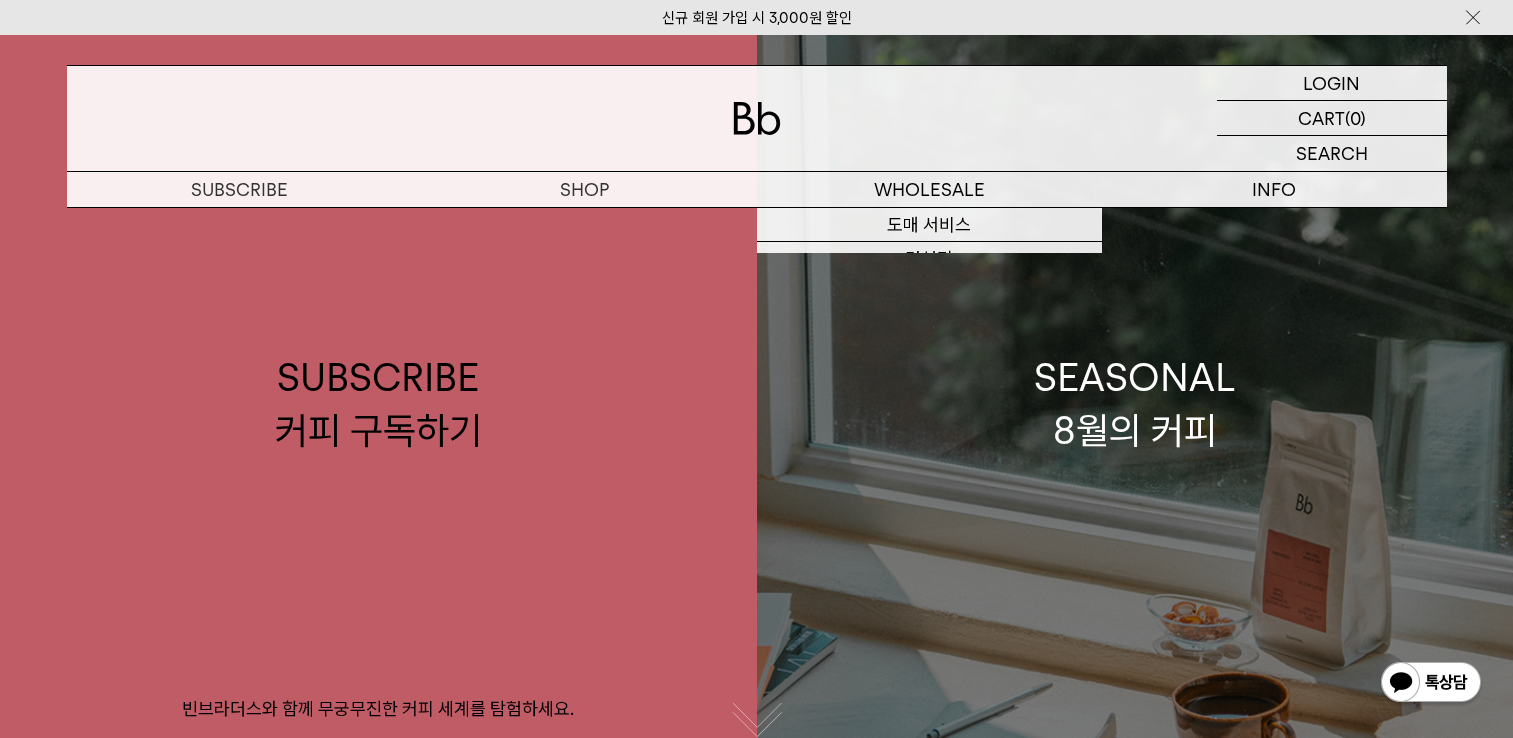 scroll, scrollTop: 0, scrollLeft: 0, axis: both 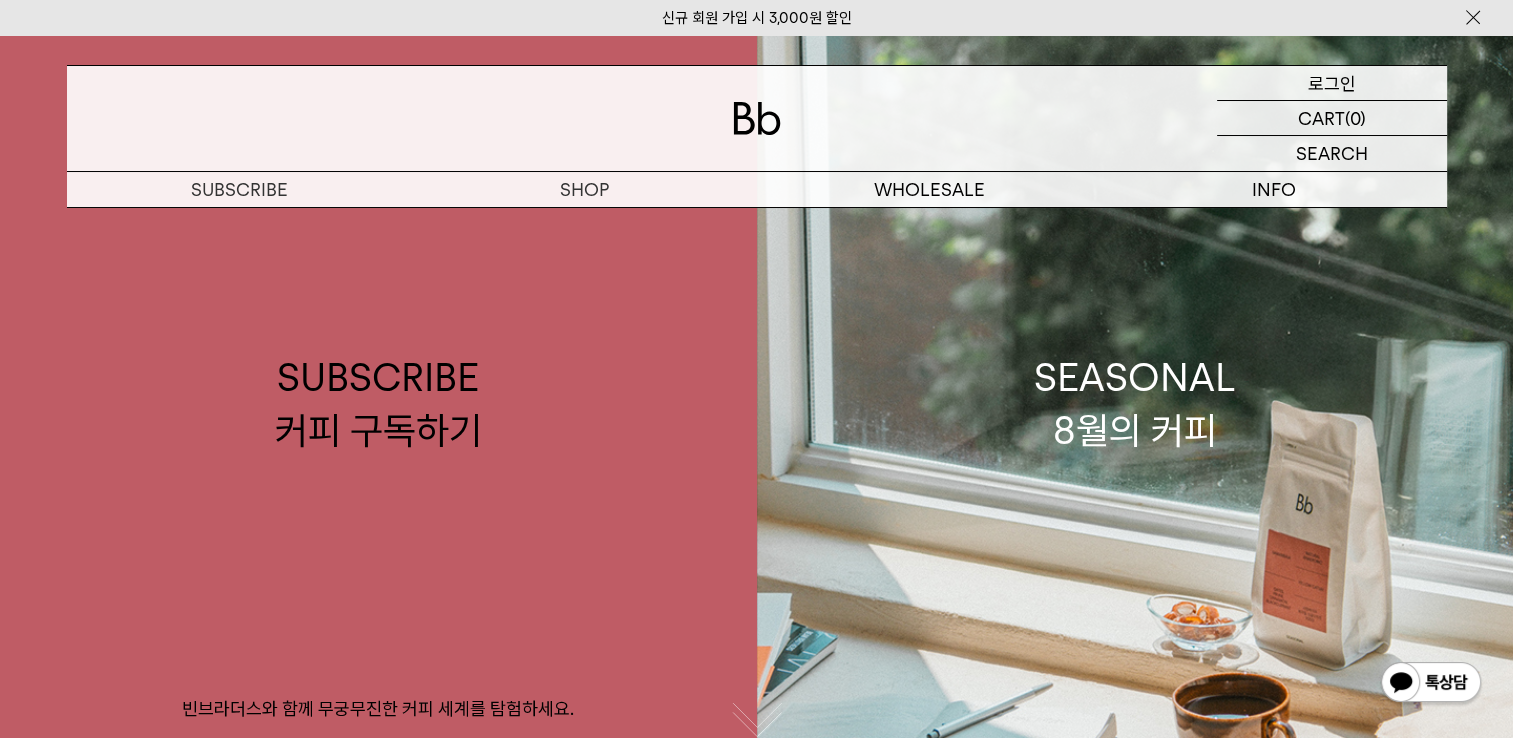 click on "로그인" at bounding box center (1332, 83) 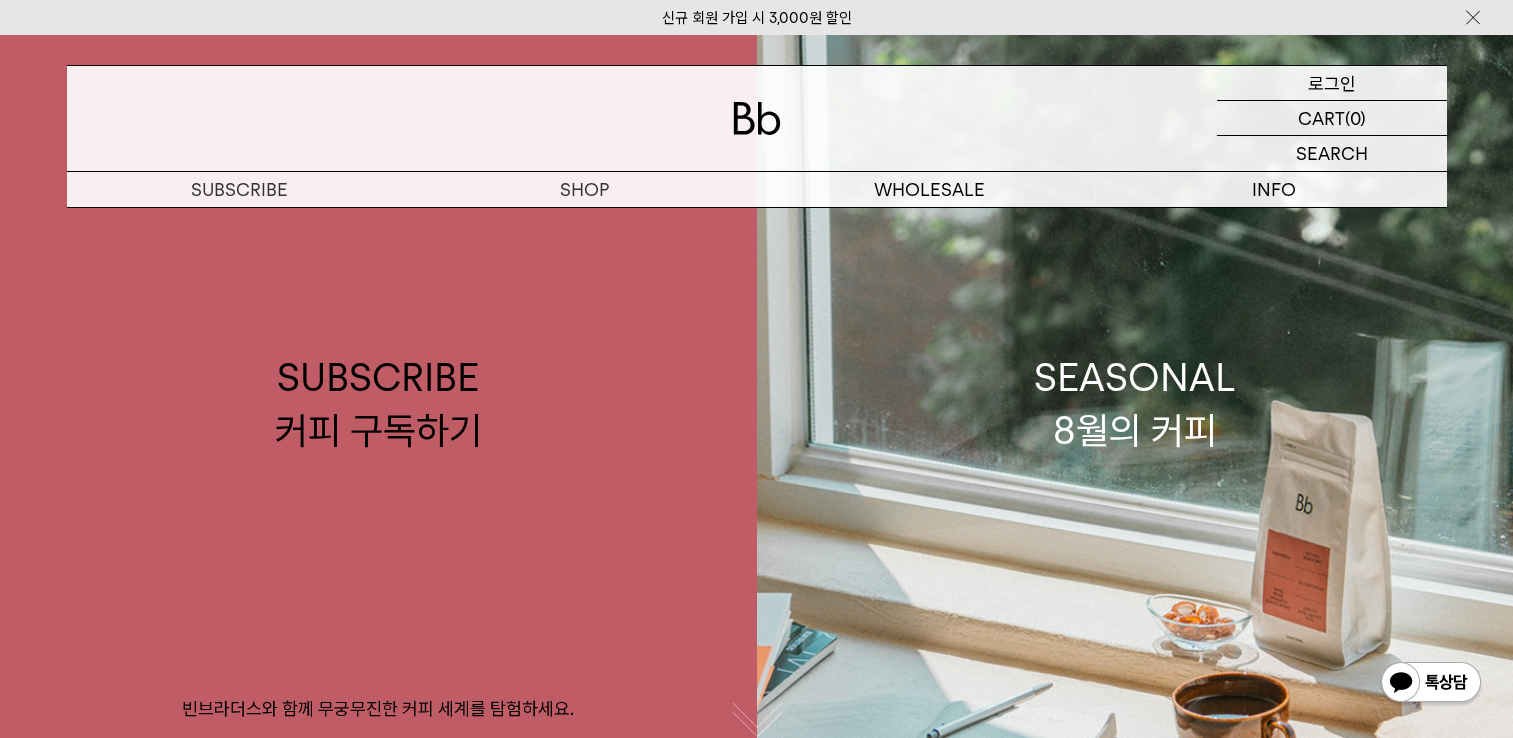 scroll, scrollTop: 0, scrollLeft: 0, axis: both 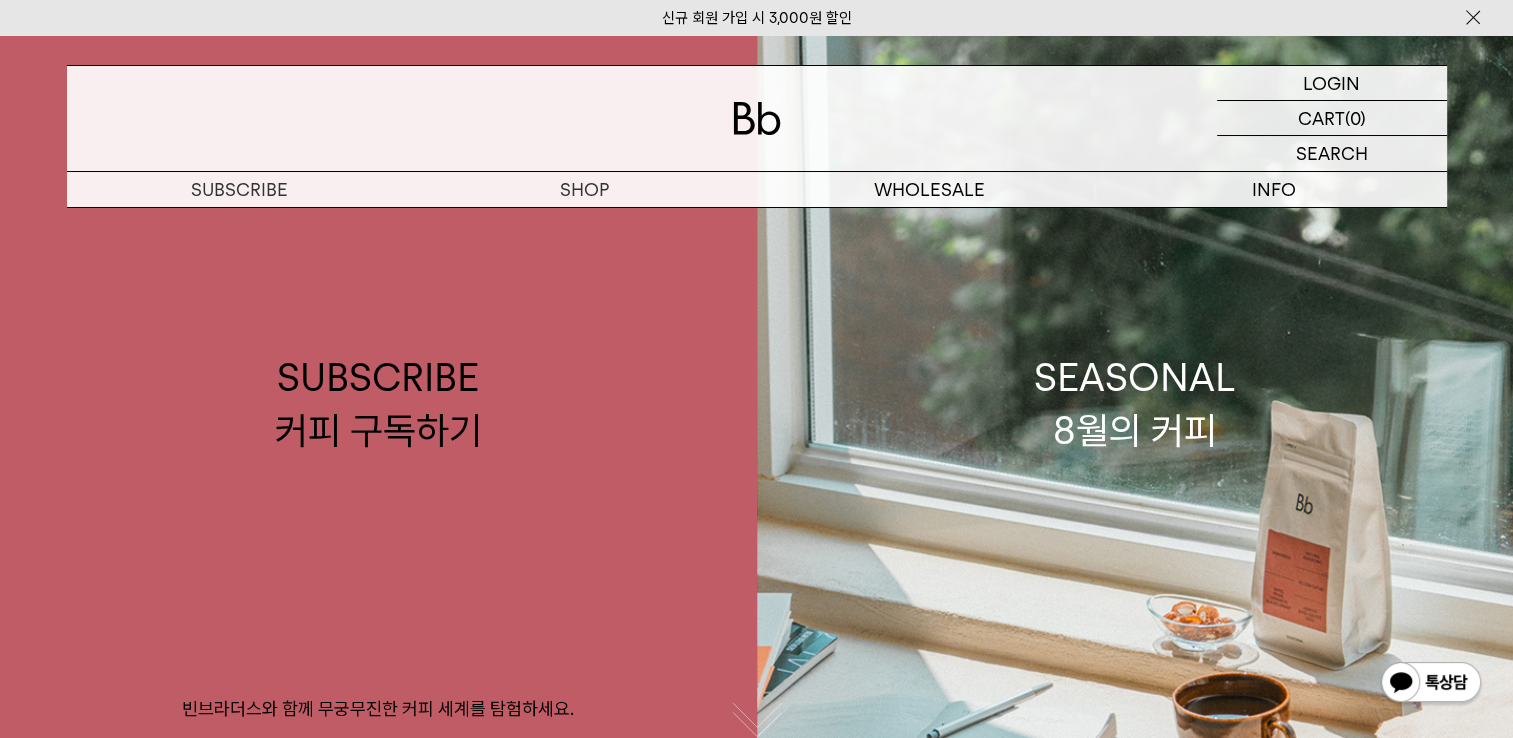 click at bounding box center (1473, 17) 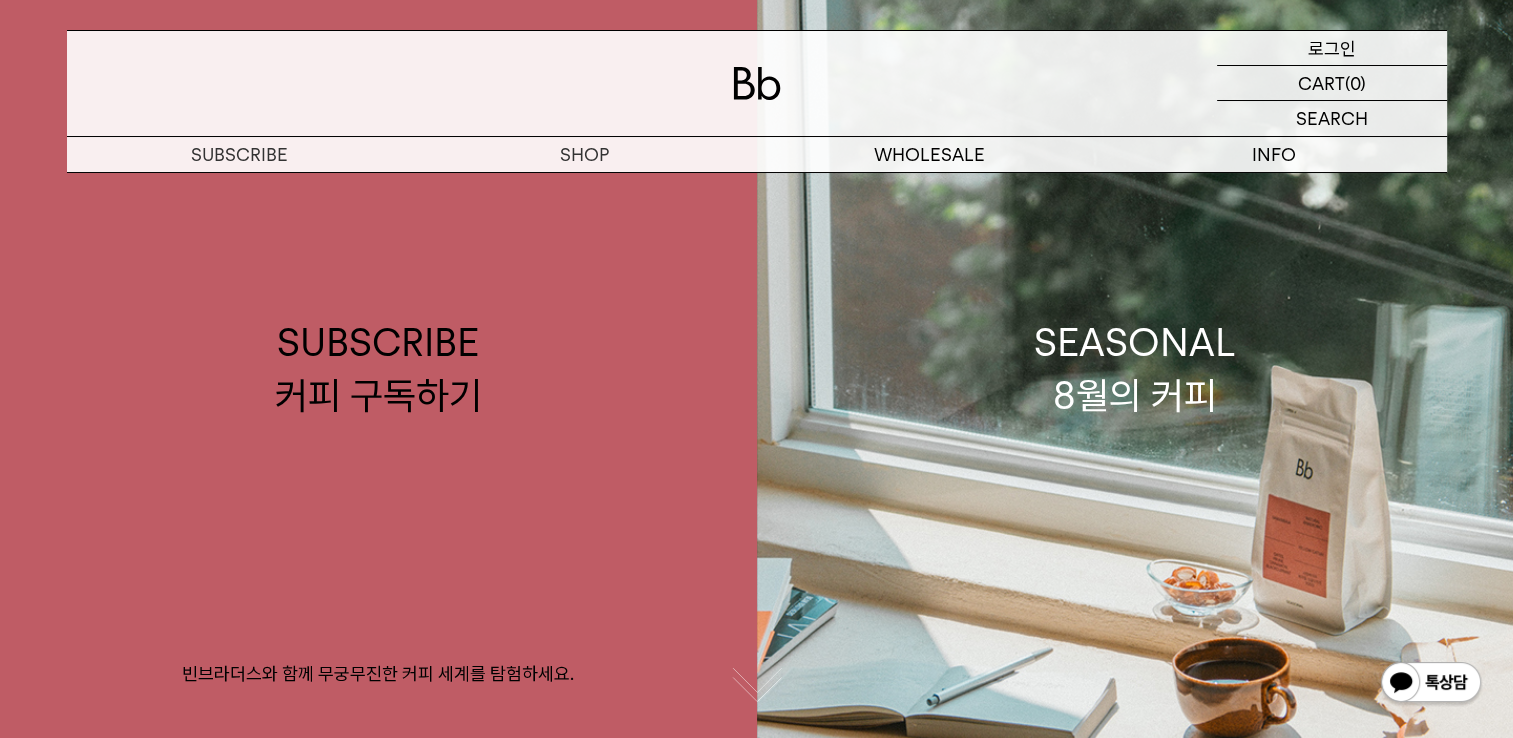 click on "로그인" at bounding box center [1332, 48] 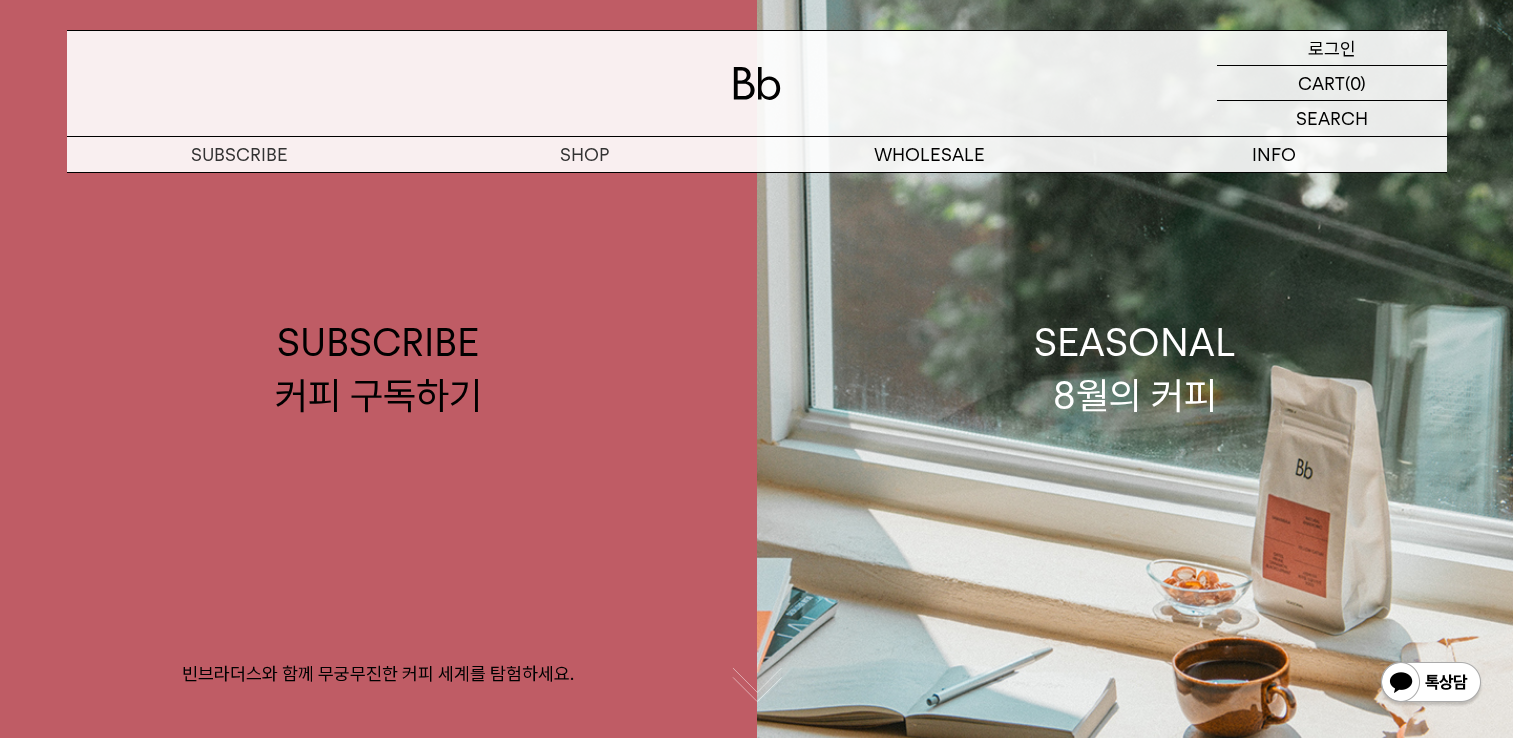 scroll, scrollTop: 0, scrollLeft: 0, axis: both 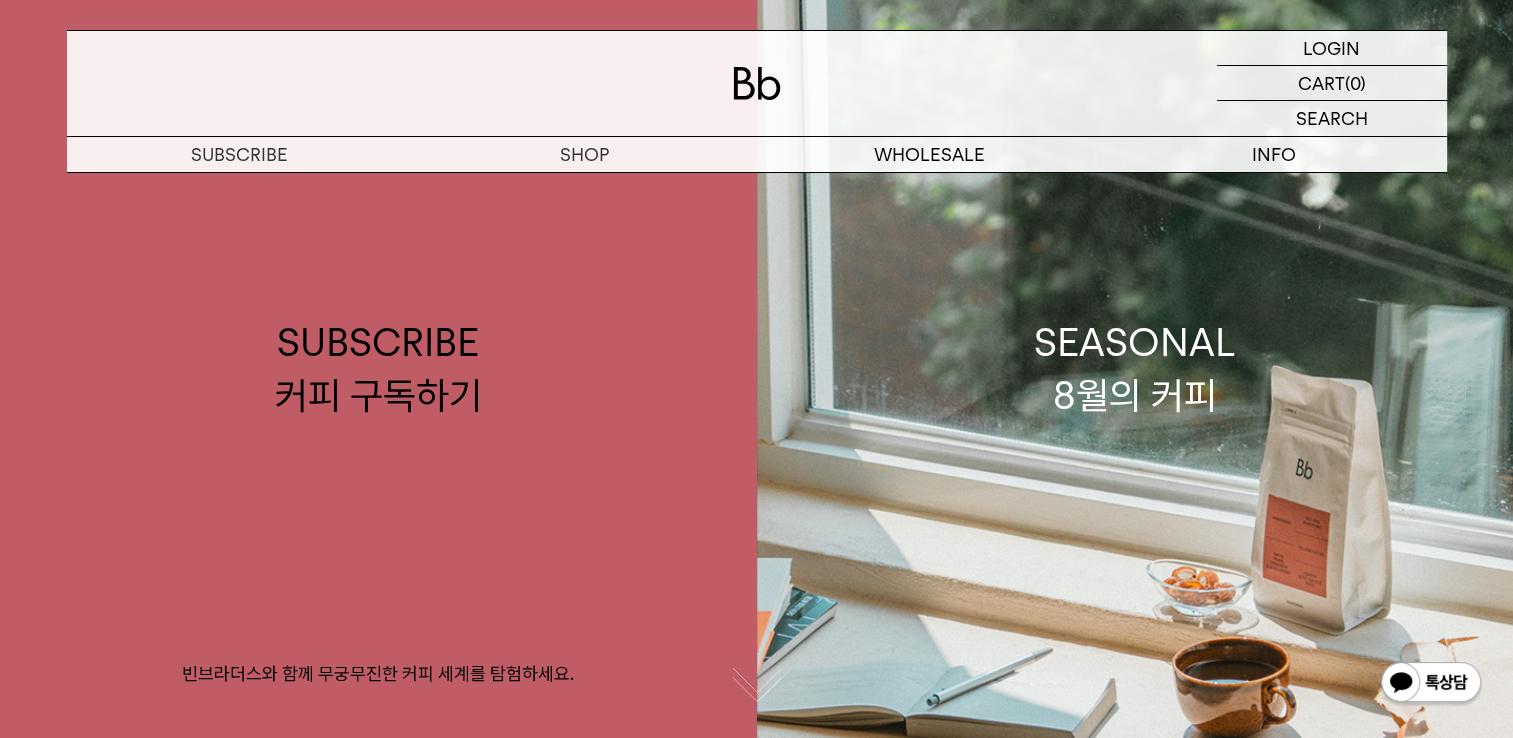 click at bounding box center (757, 83) 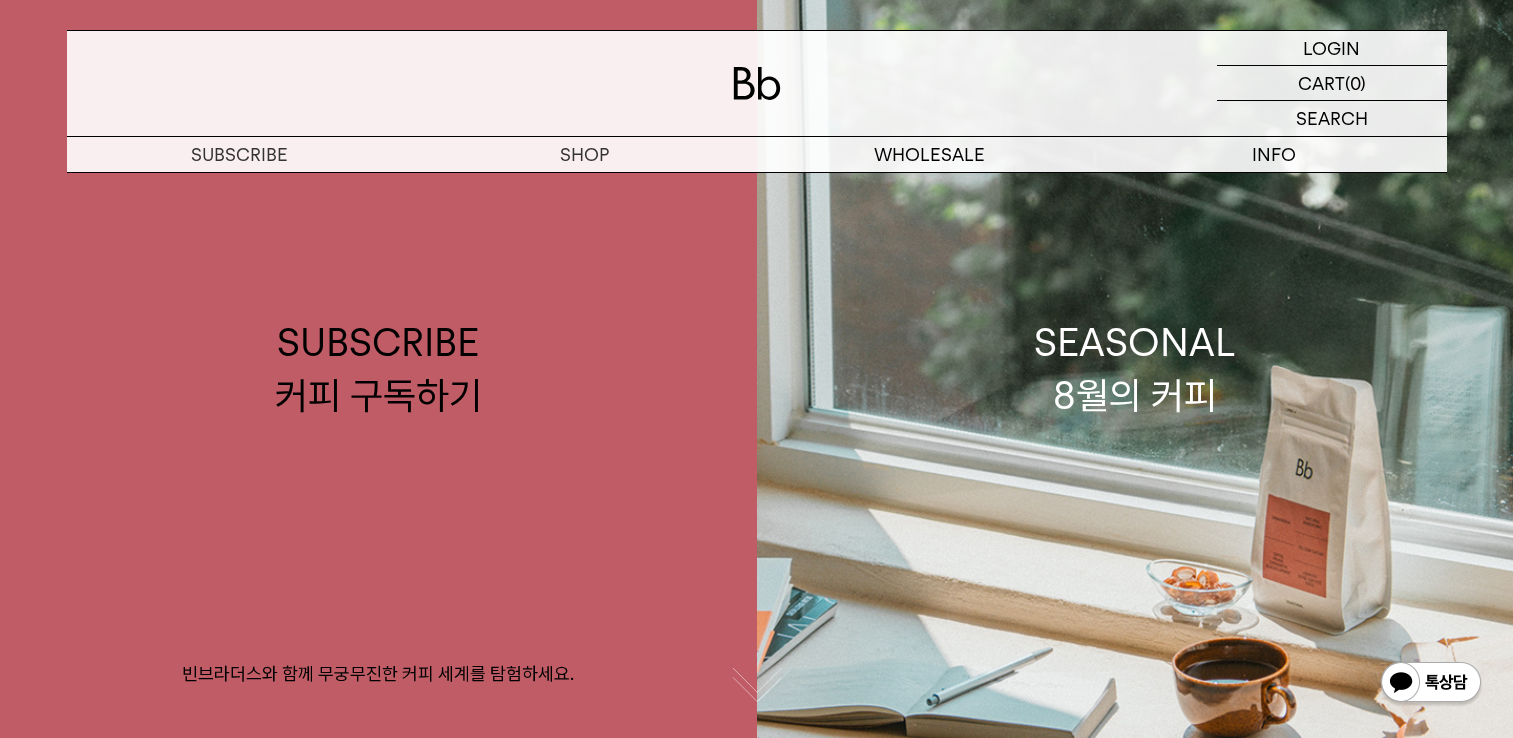 scroll, scrollTop: 0, scrollLeft: 0, axis: both 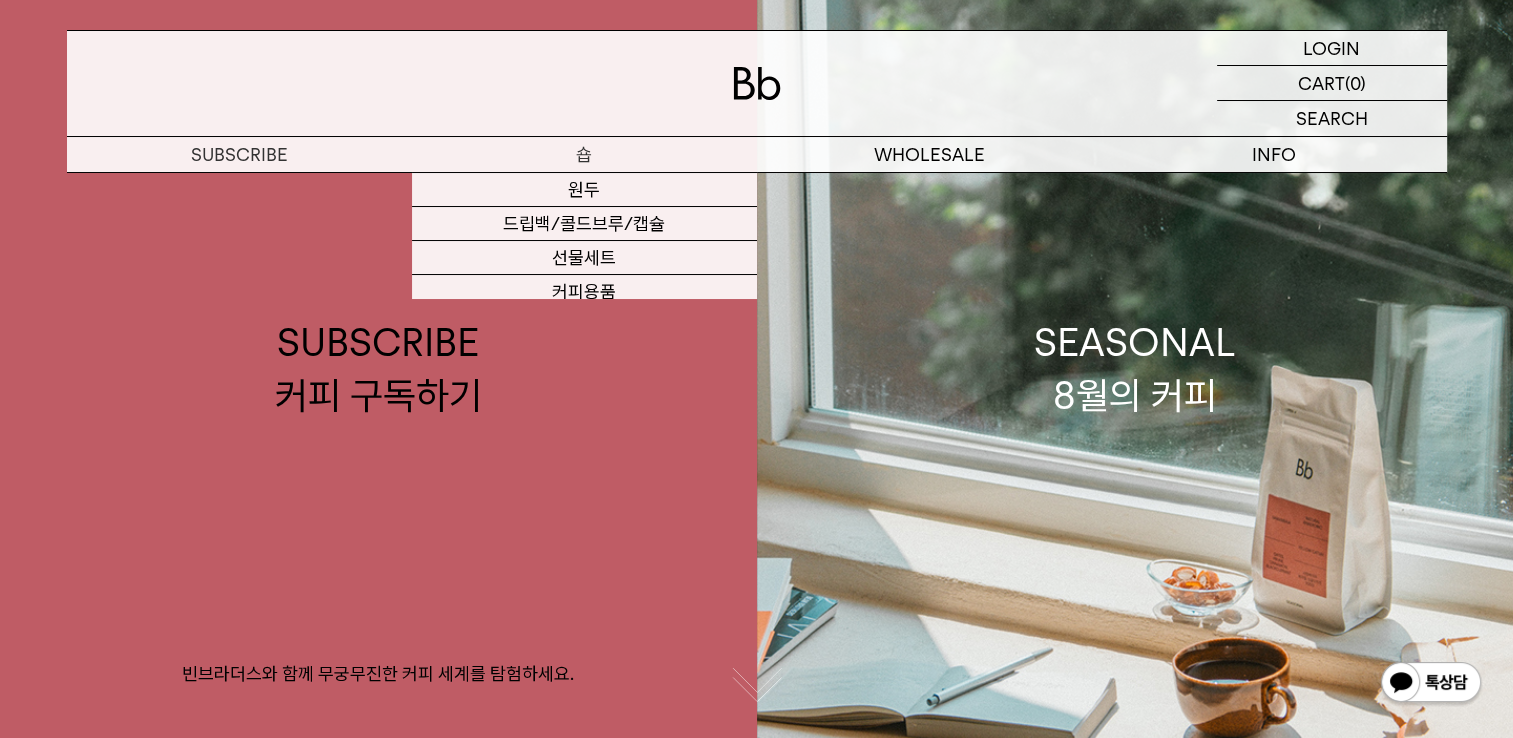 click on "숍" at bounding box center [584, 154] 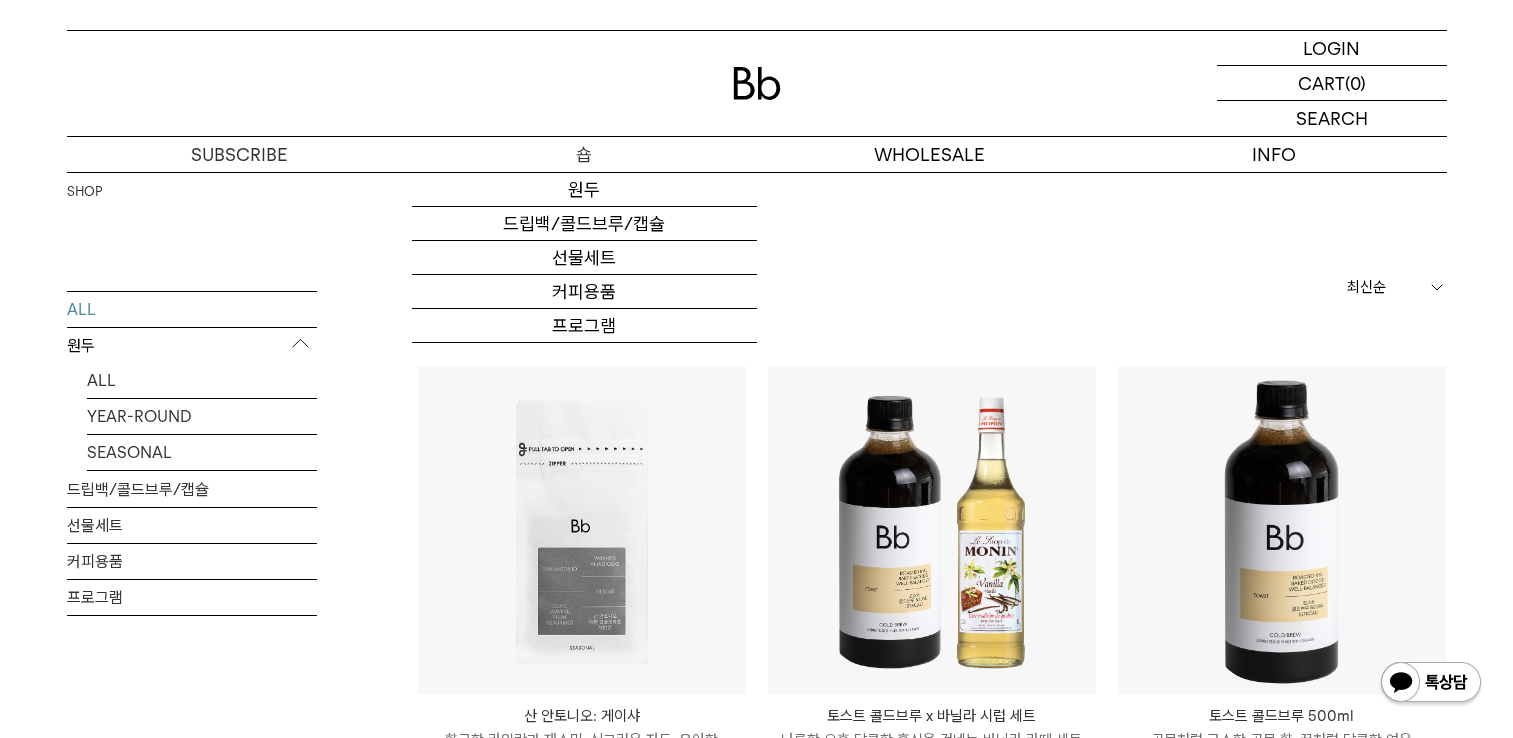 scroll, scrollTop: 0, scrollLeft: 0, axis: both 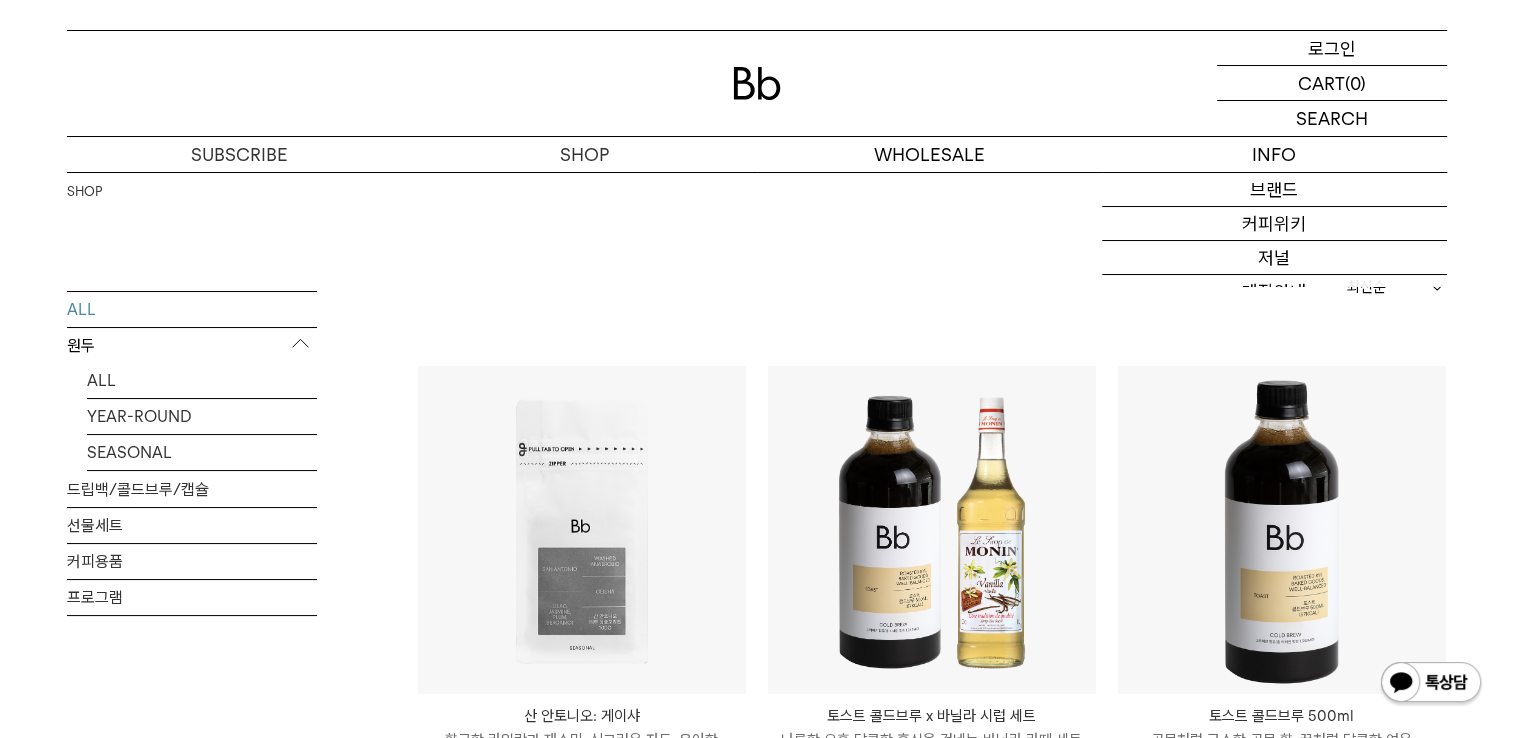 click on "LOGIN
로그인" at bounding box center [1332, 48] 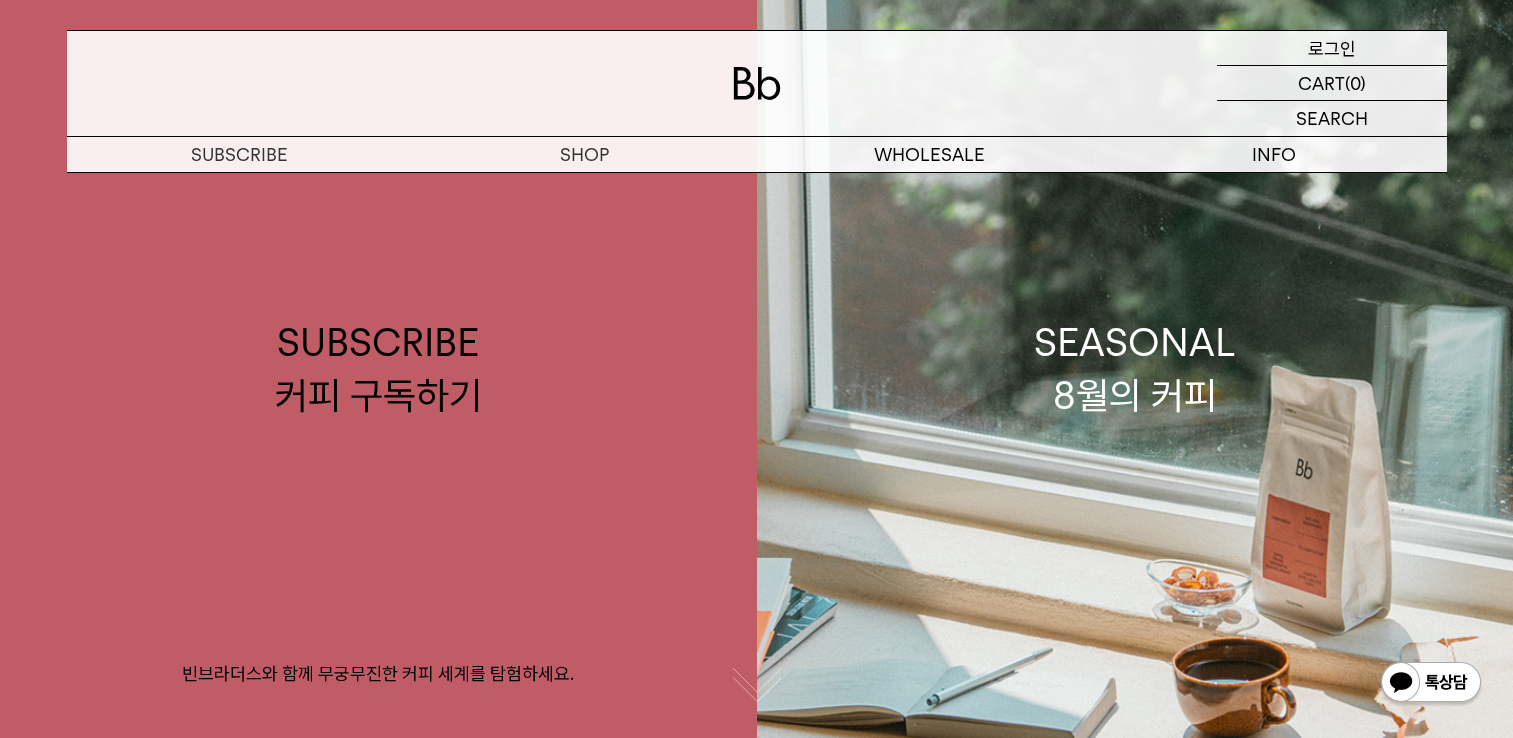 scroll, scrollTop: 0, scrollLeft: 0, axis: both 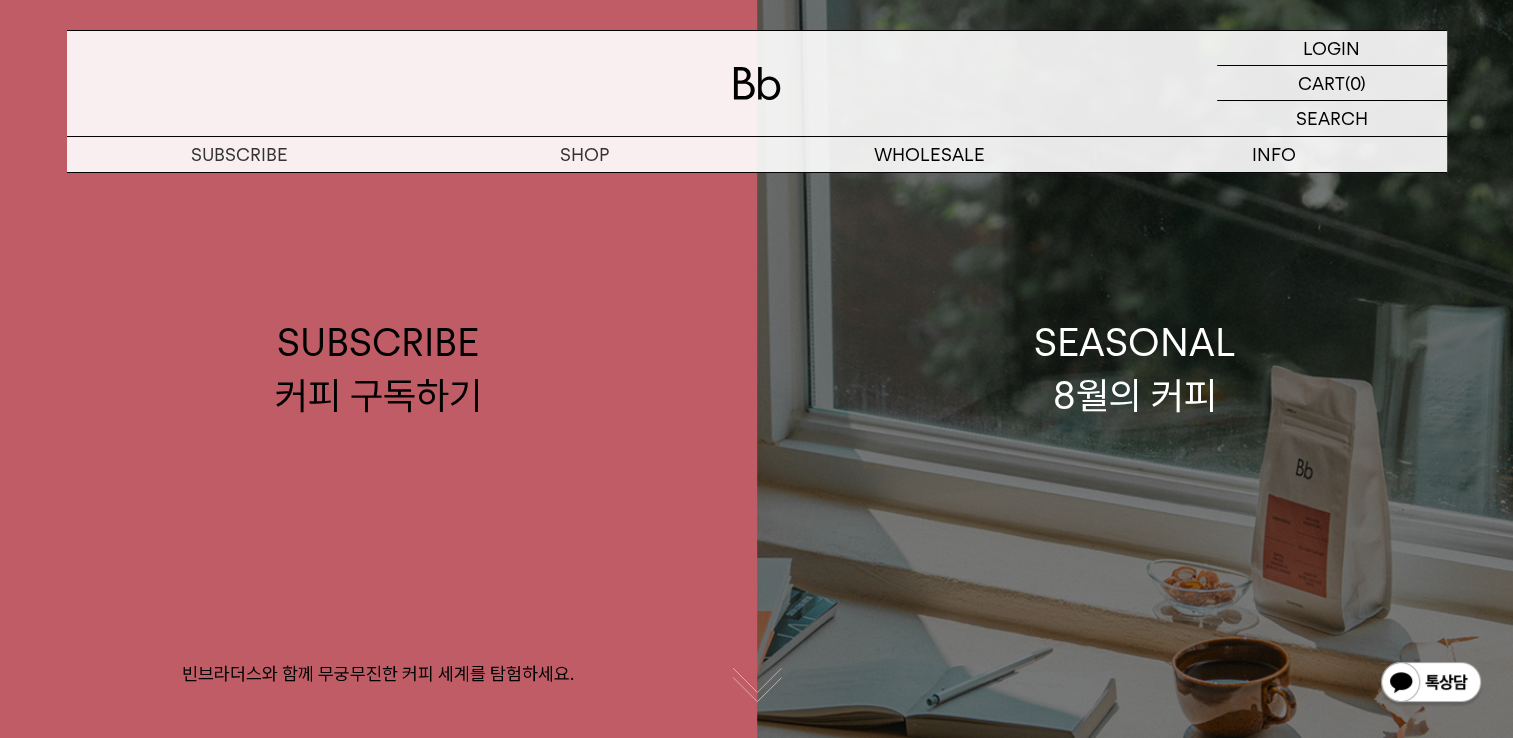 click on "SEASONAL  8월의 커피" at bounding box center (1135, 369) 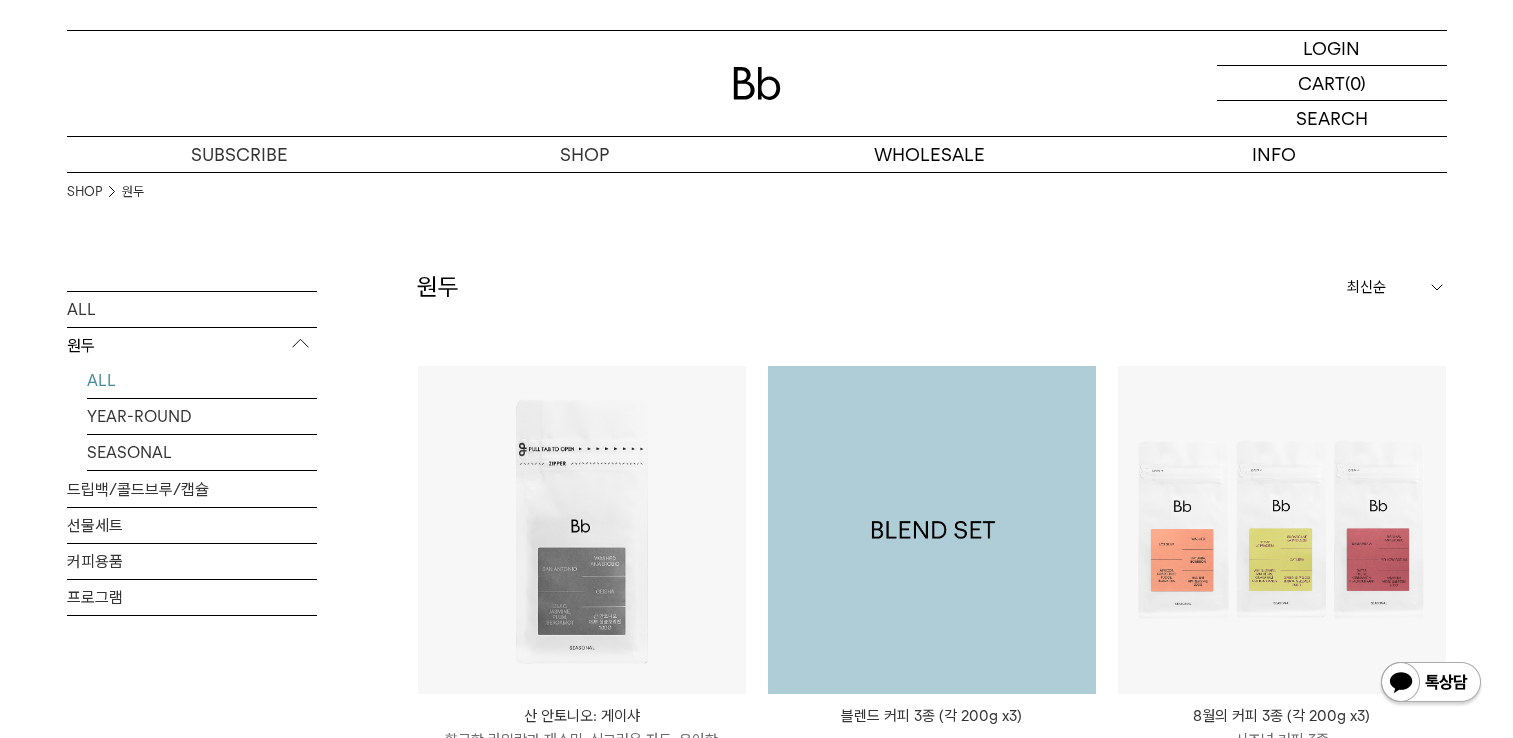 scroll, scrollTop: 0, scrollLeft: 0, axis: both 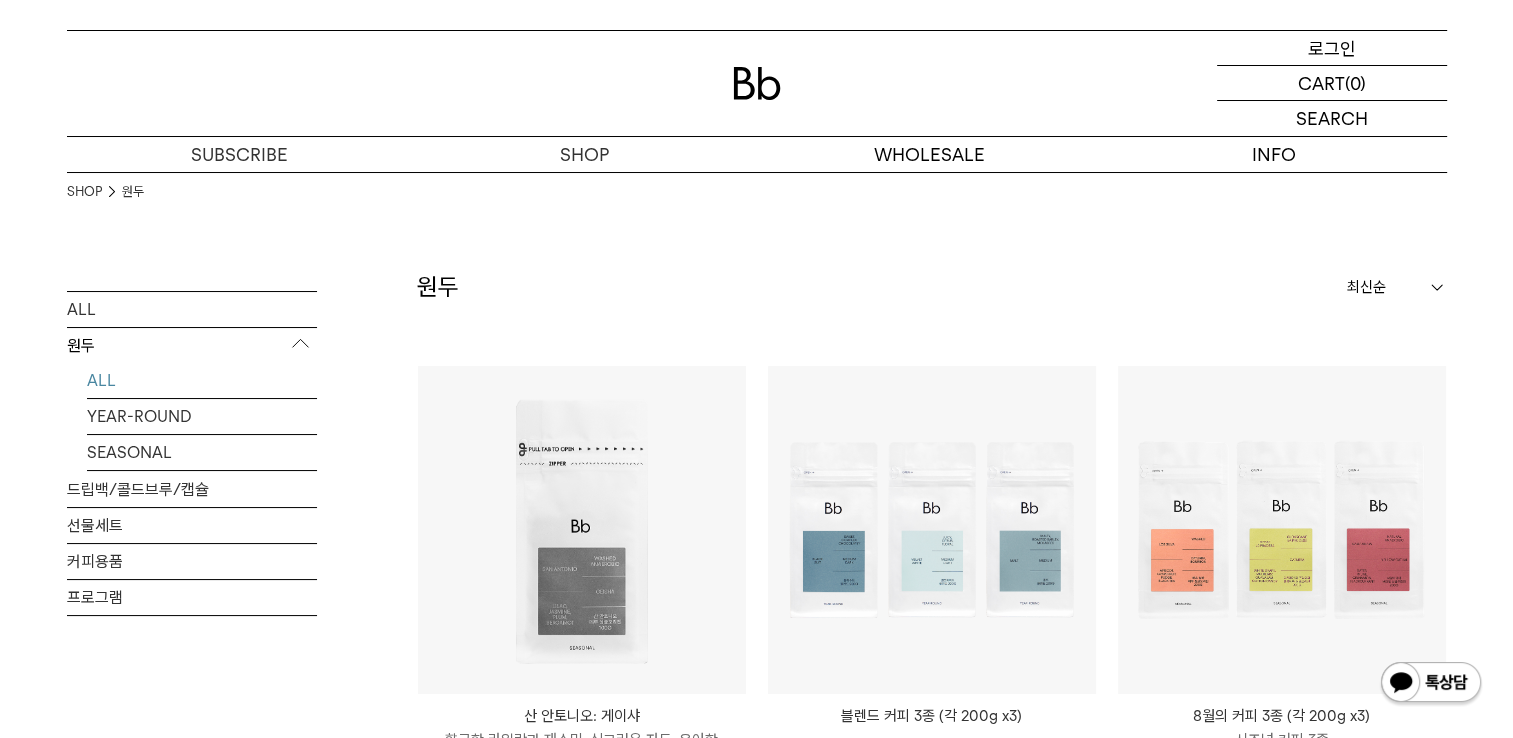 click on "로그인" at bounding box center [1332, 48] 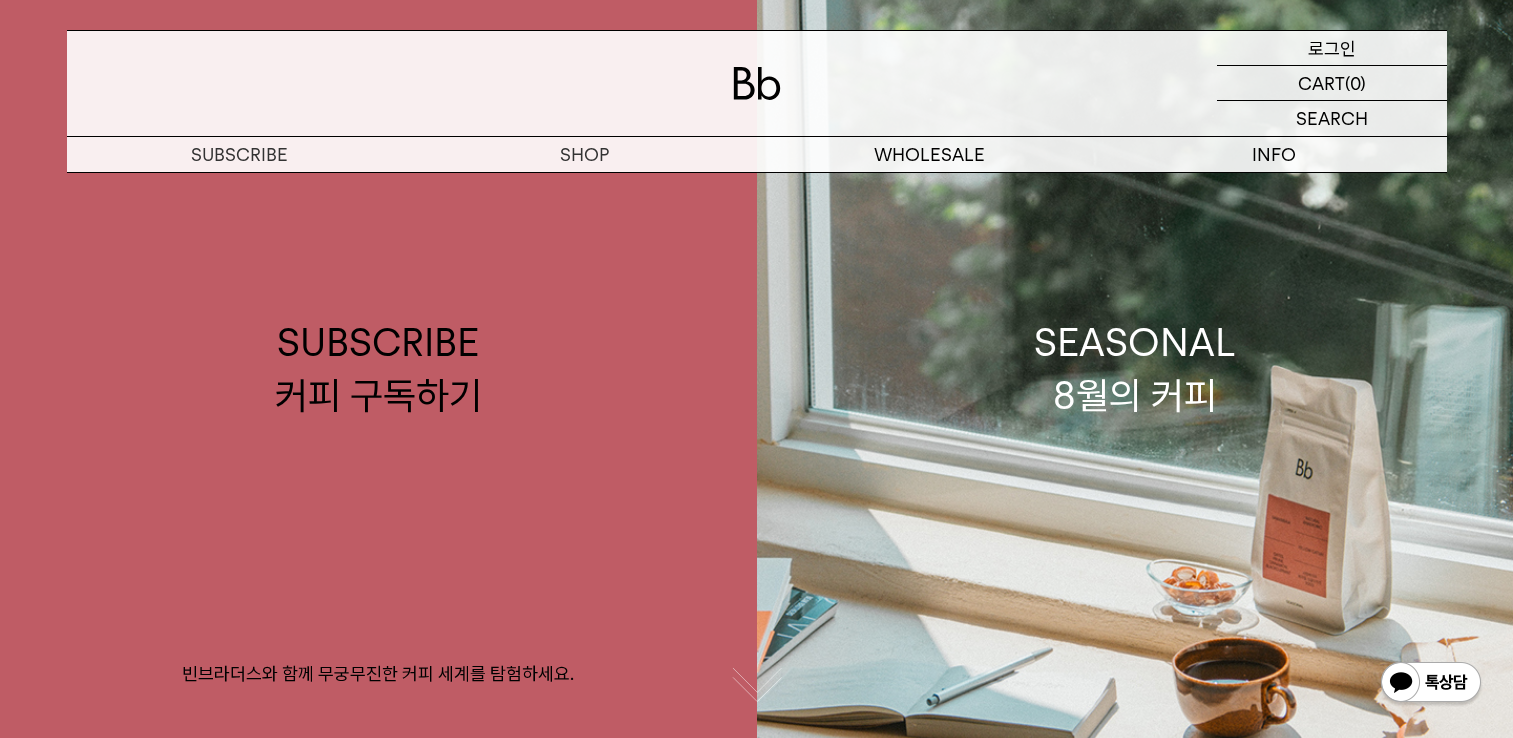 scroll, scrollTop: 0, scrollLeft: 0, axis: both 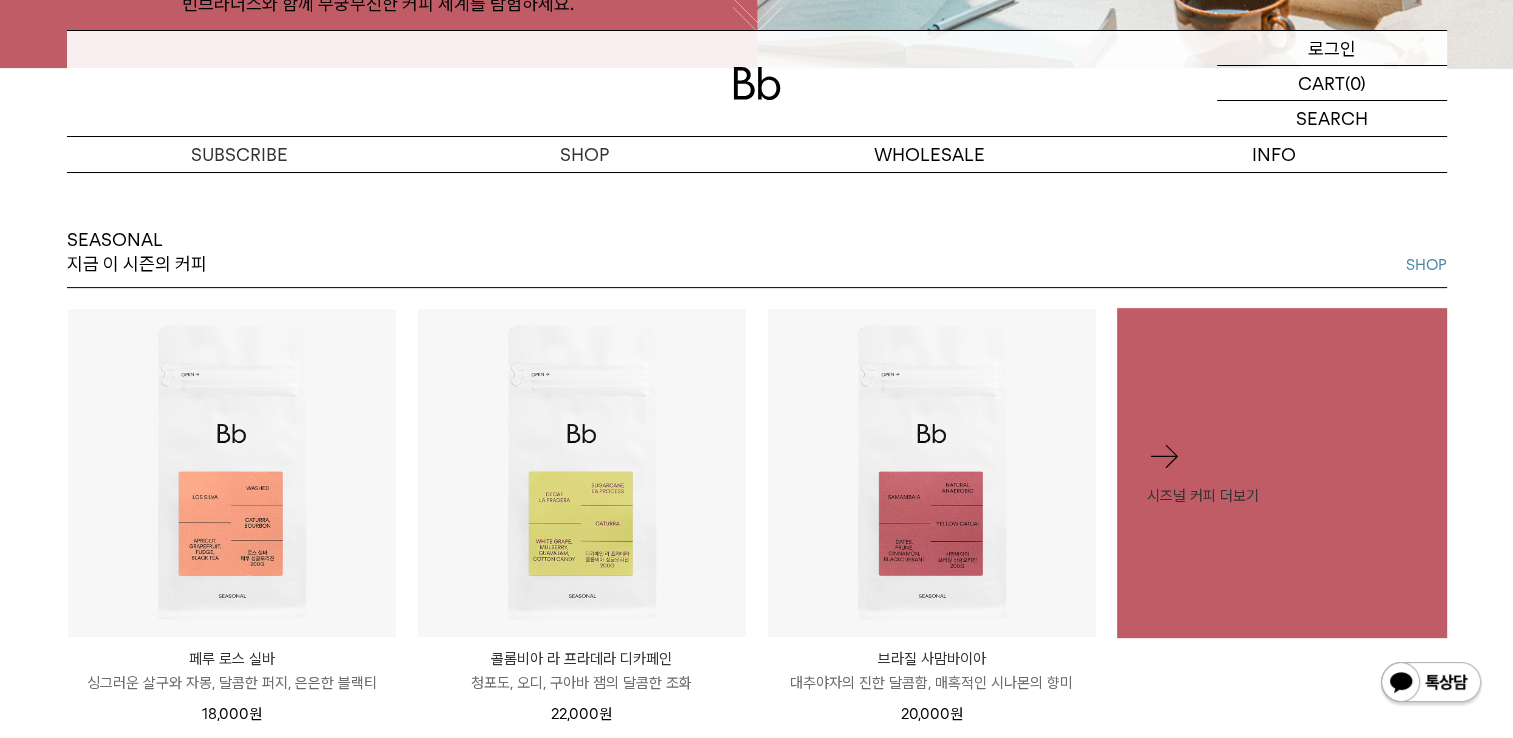 click on "로그인" at bounding box center [1332, 48] 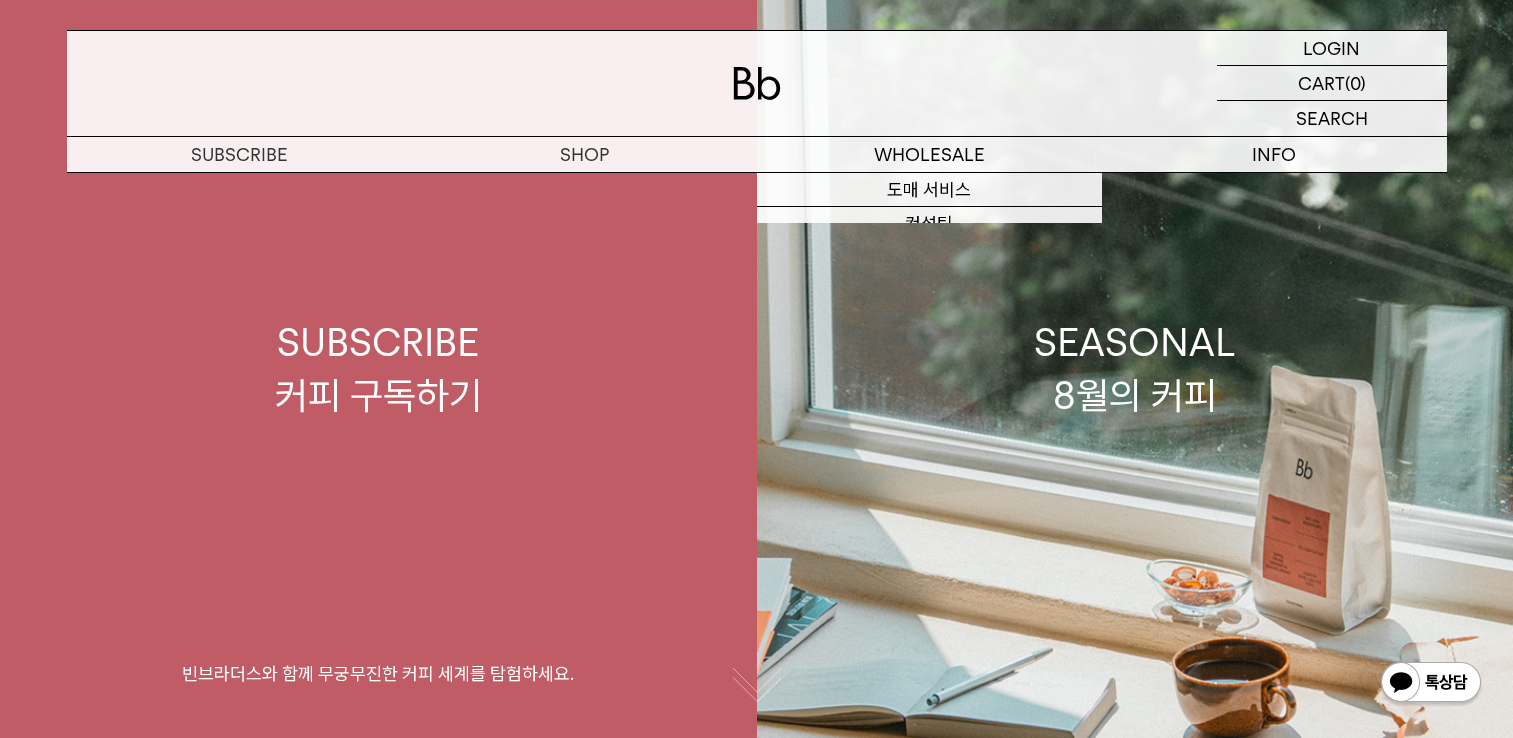 scroll, scrollTop: 0, scrollLeft: 0, axis: both 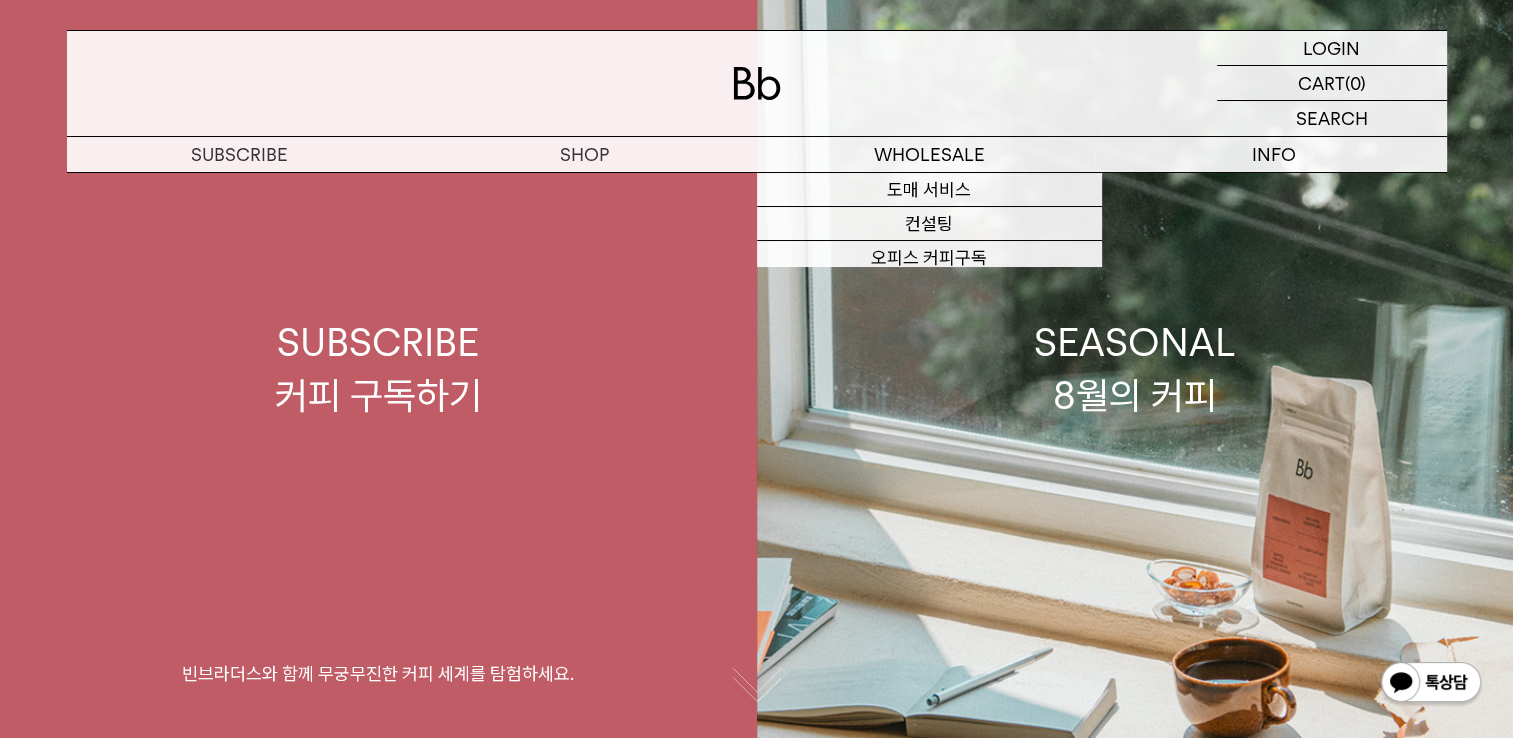 click on "SUBSCRIBE 커피 구독하기
빈브라더스와 함께 무궁무진한 커피 세계를 탐험하세요." at bounding box center [378, 369] 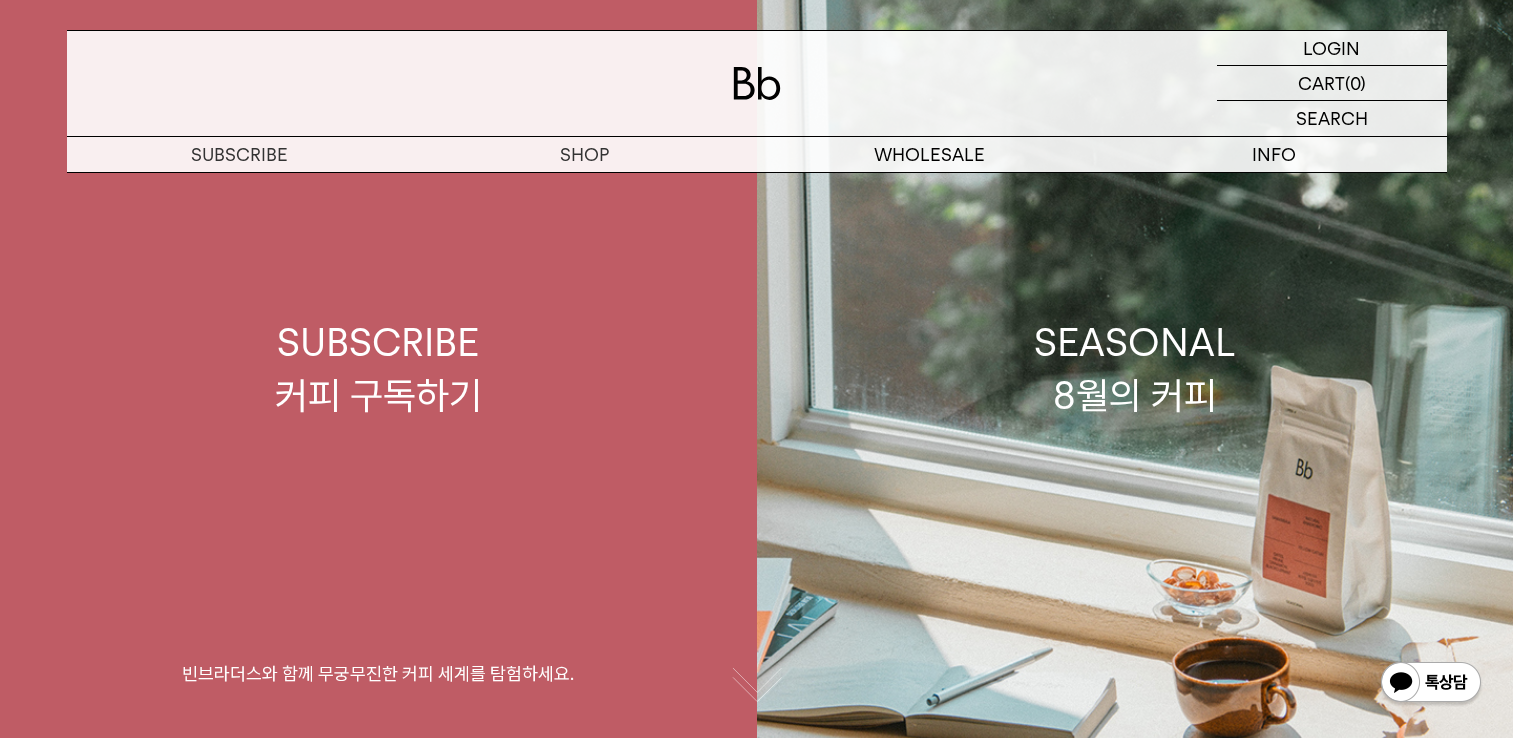 scroll, scrollTop: 0, scrollLeft: 0, axis: both 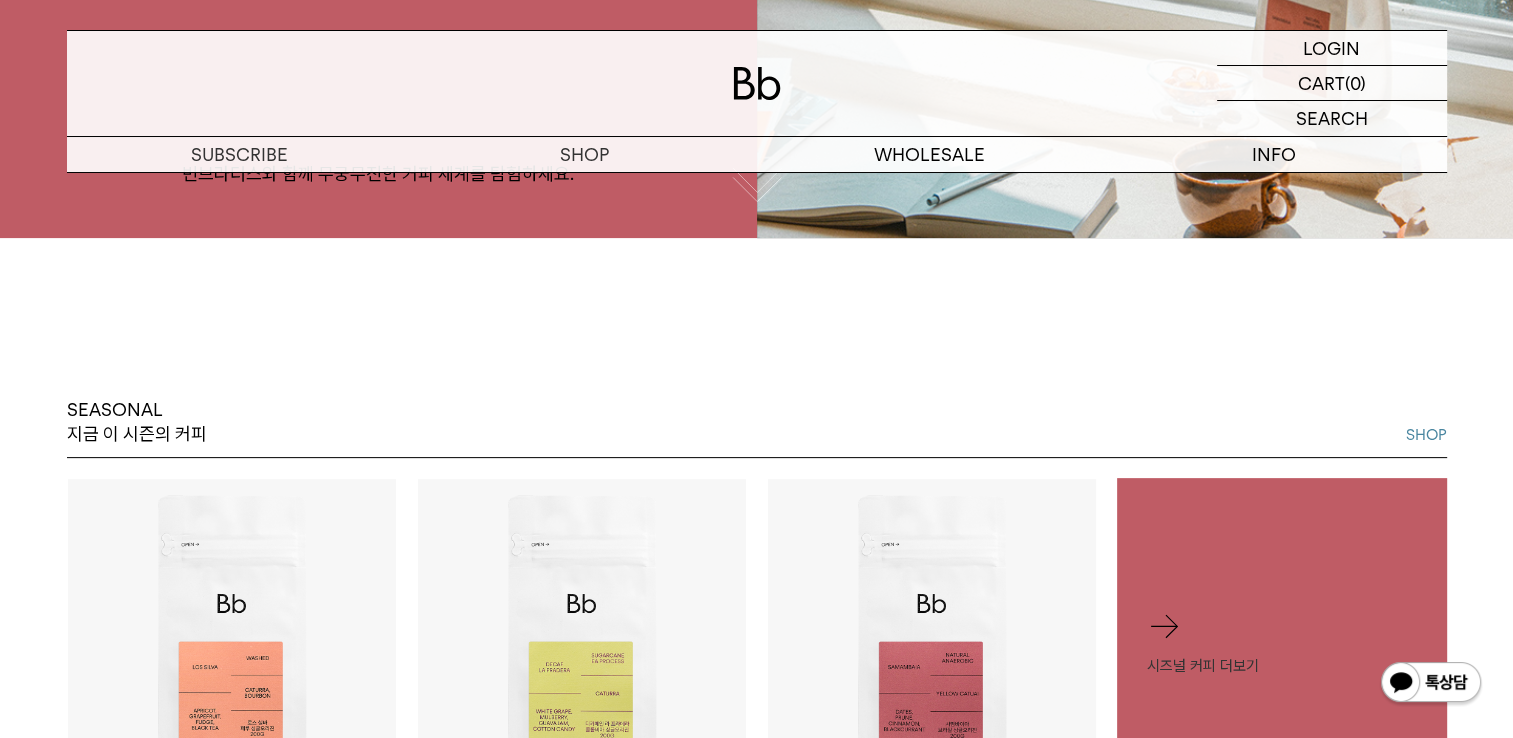 click at bounding box center (757, 196) 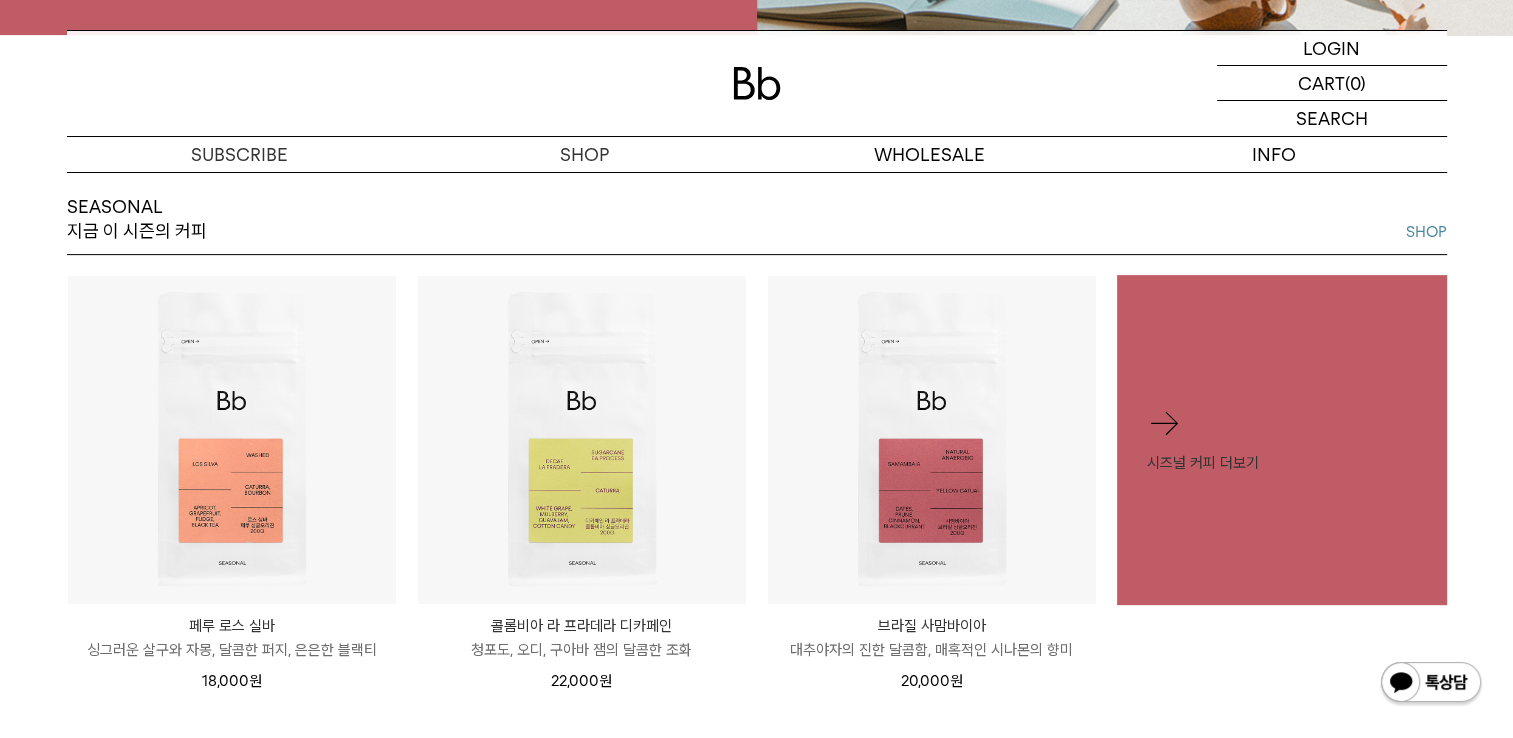 scroll, scrollTop: 766, scrollLeft: 0, axis: vertical 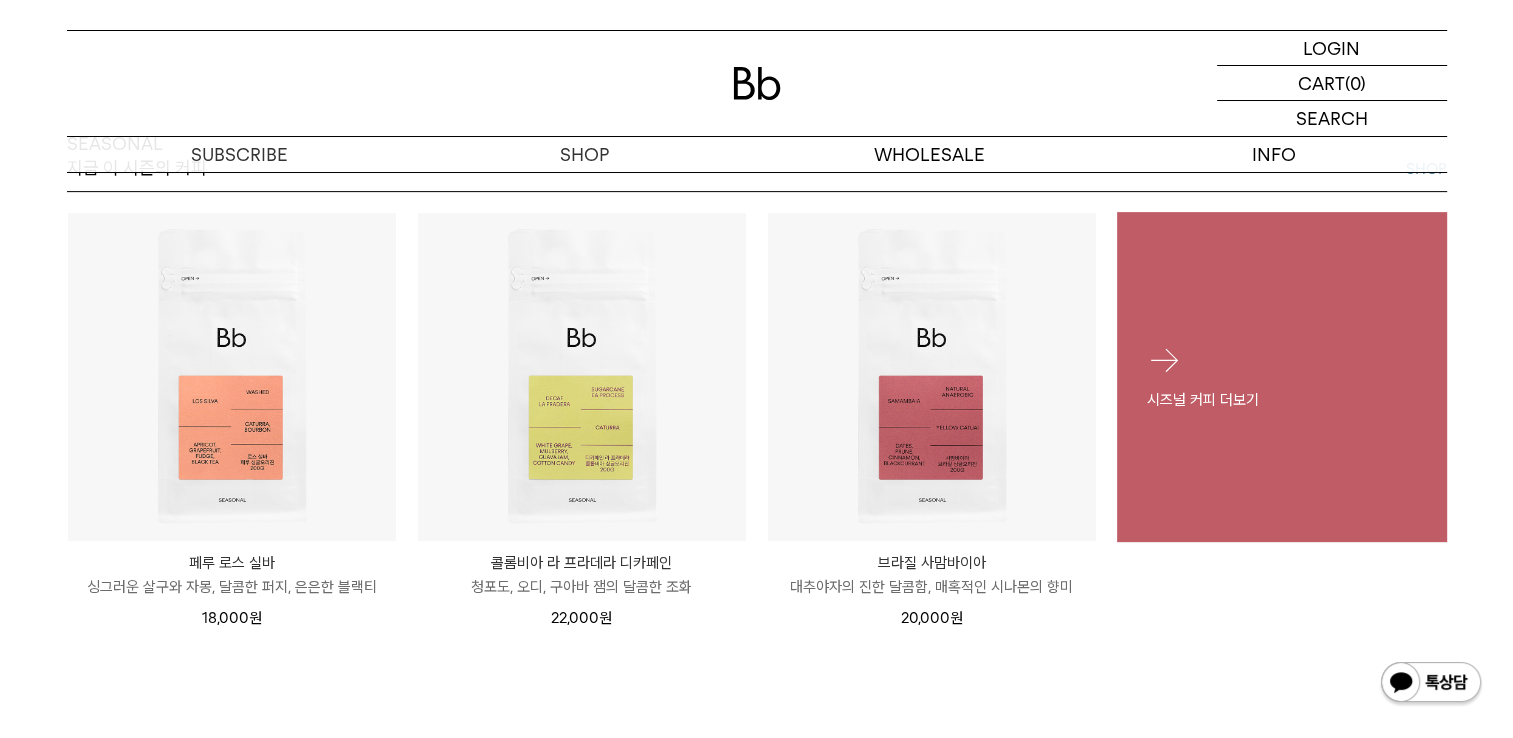 click on "시즈널 커피 더보기" at bounding box center (1282, 399) 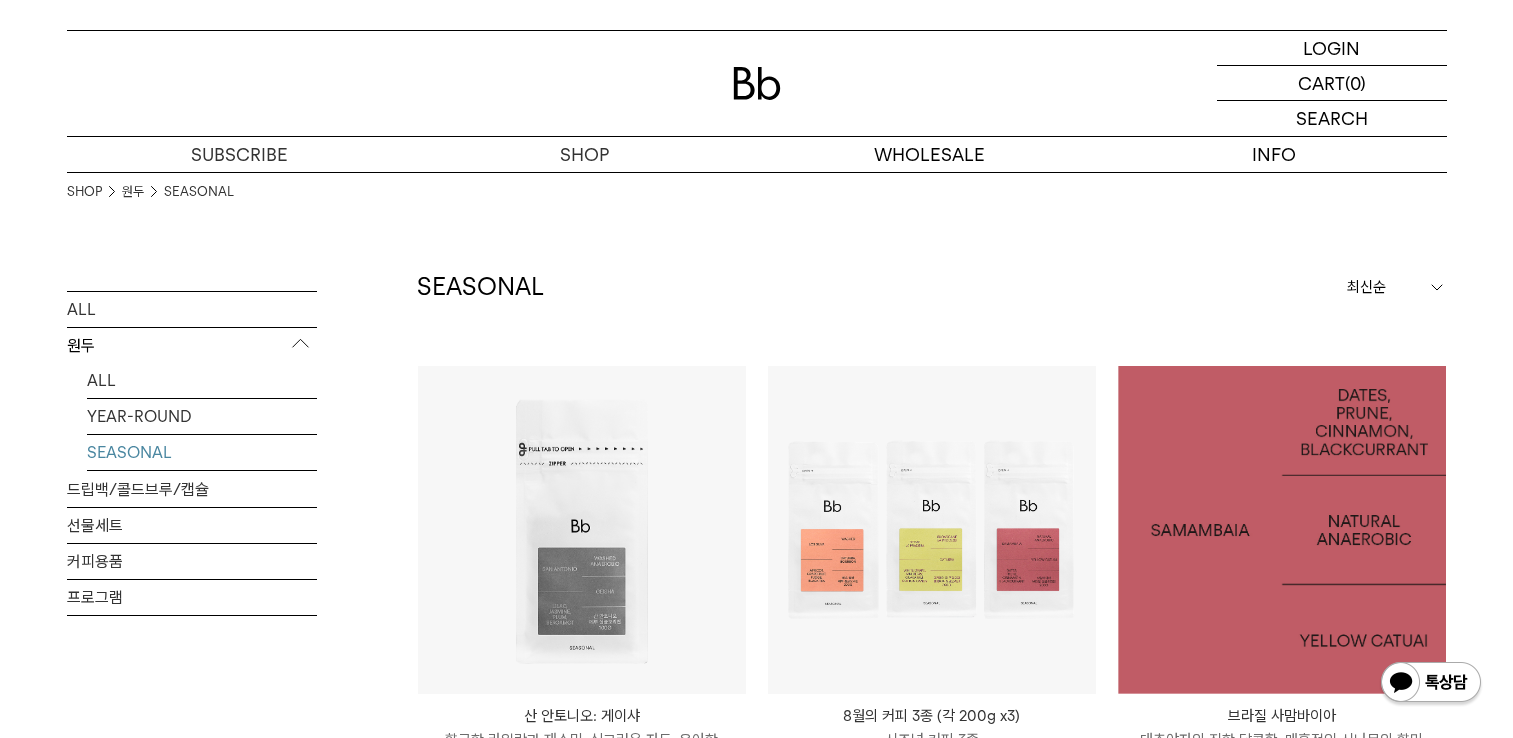 scroll, scrollTop: 0, scrollLeft: 0, axis: both 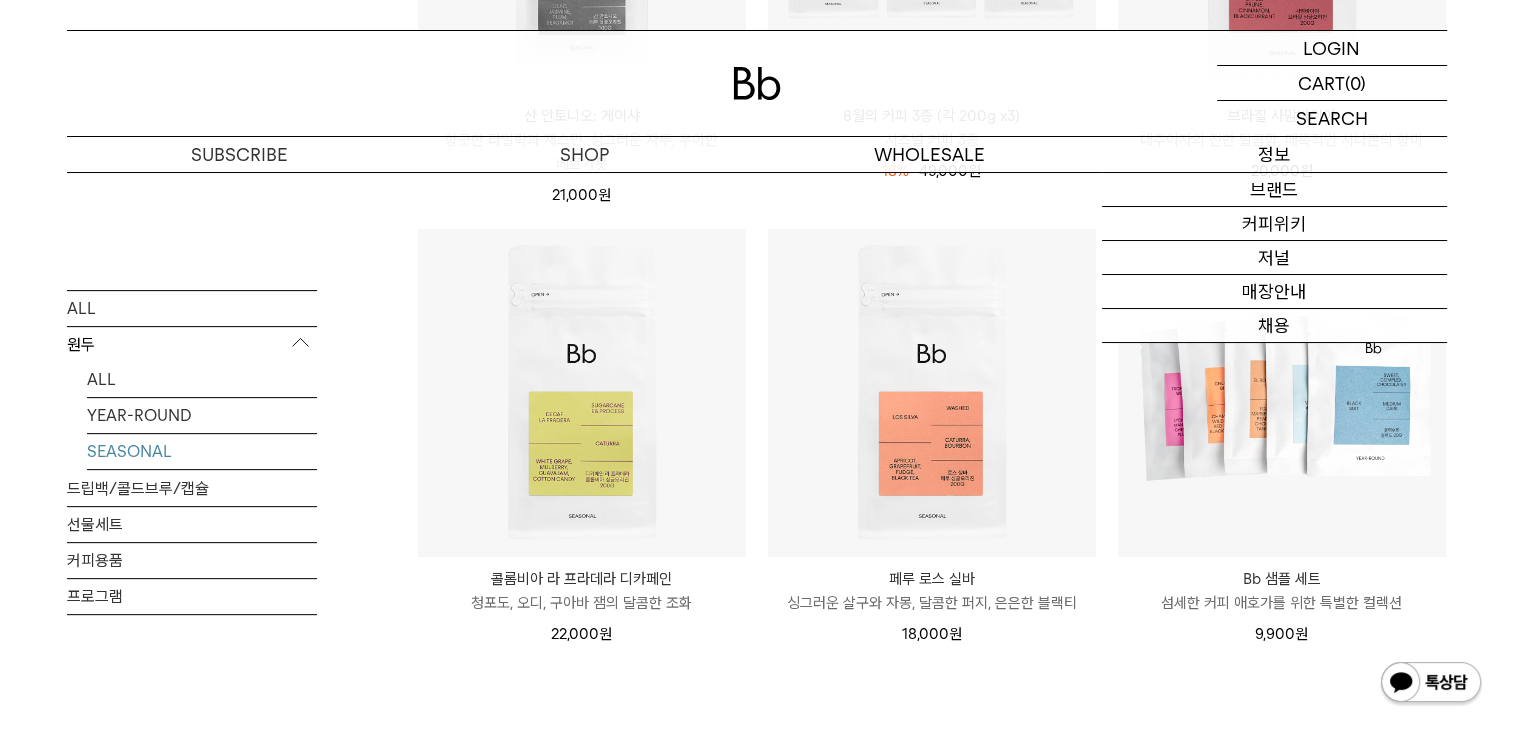 click on "정보" at bounding box center (1274, 154) 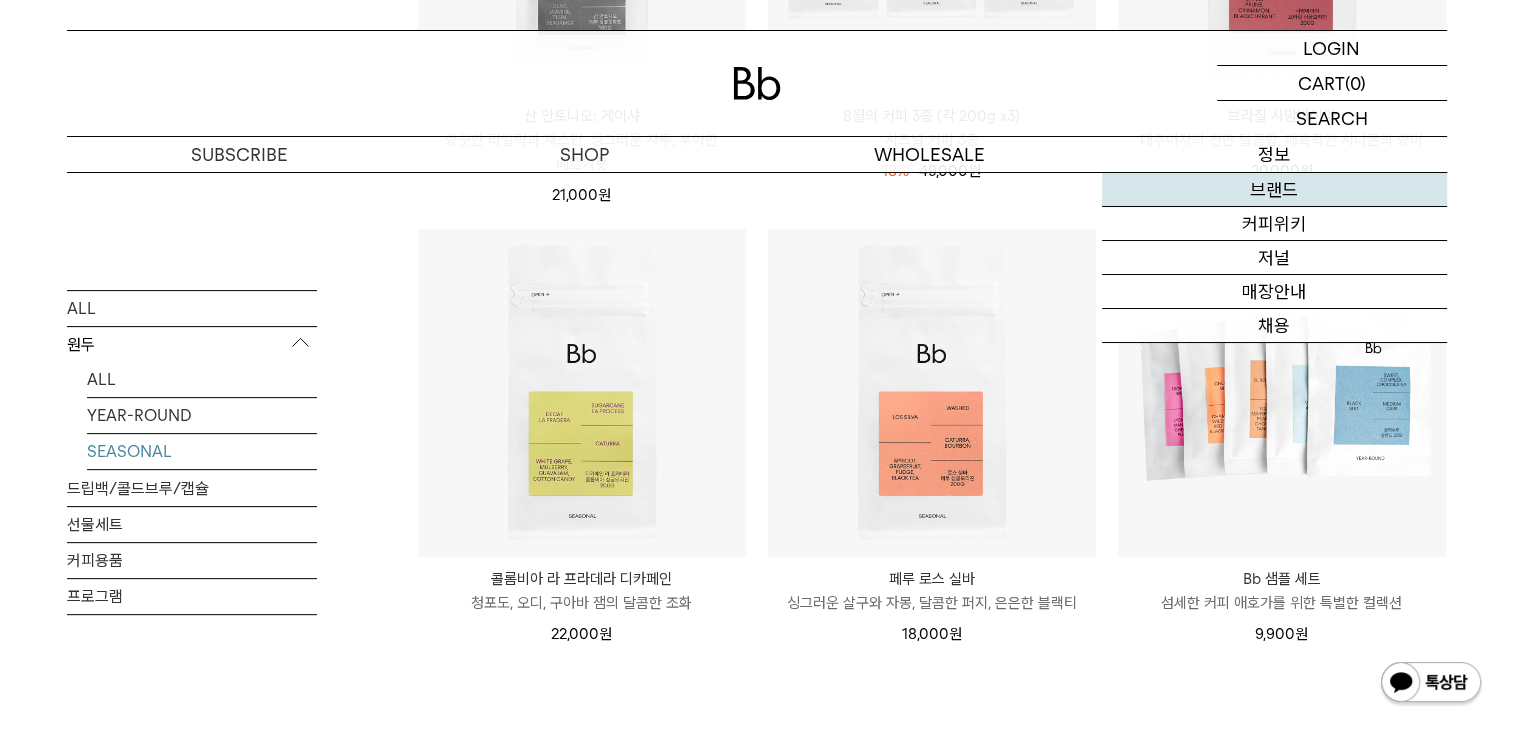 click on "브랜드" at bounding box center (1274, 190) 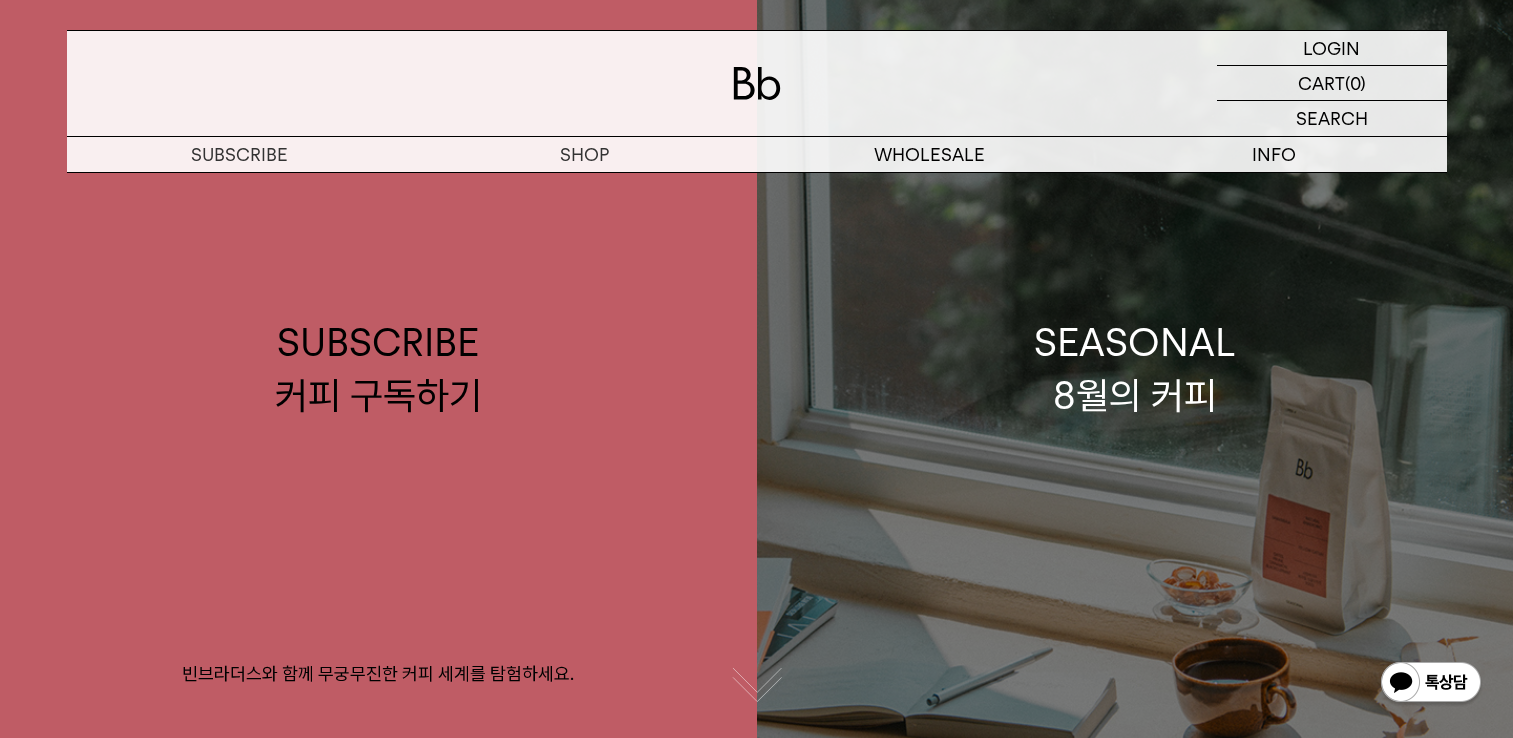 scroll, scrollTop: 0, scrollLeft: 0, axis: both 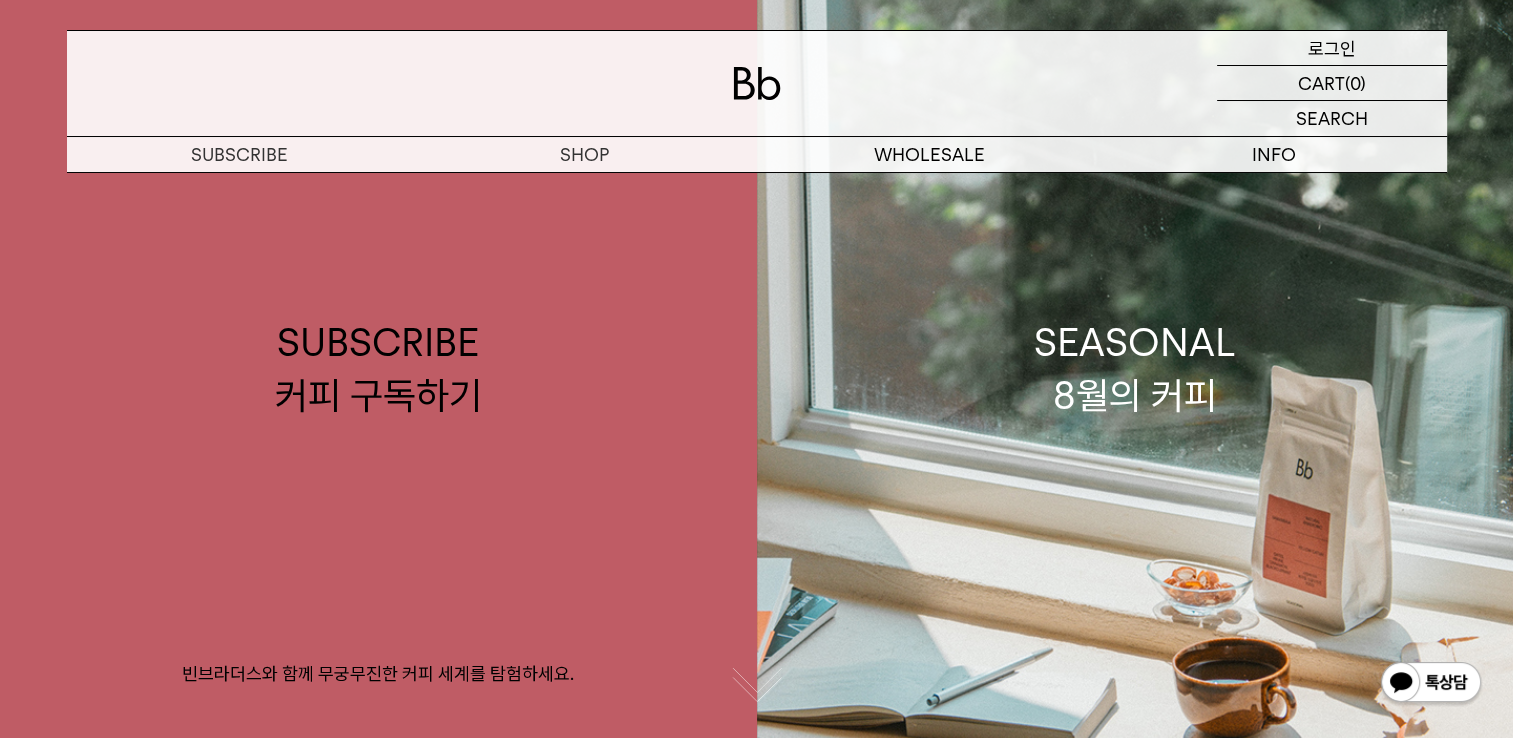 click on "로그인" at bounding box center [1332, 48] 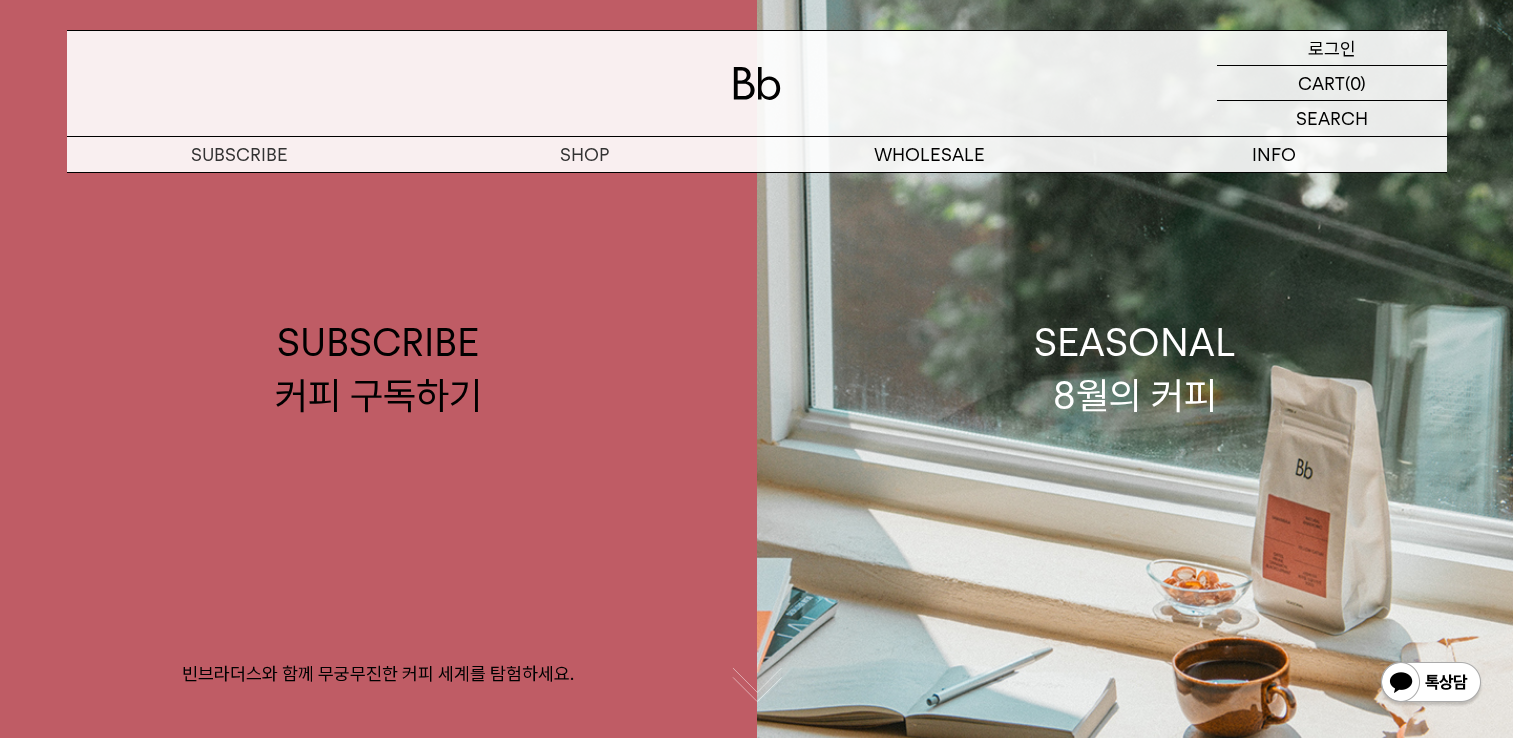 scroll, scrollTop: 0, scrollLeft: 0, axis: both 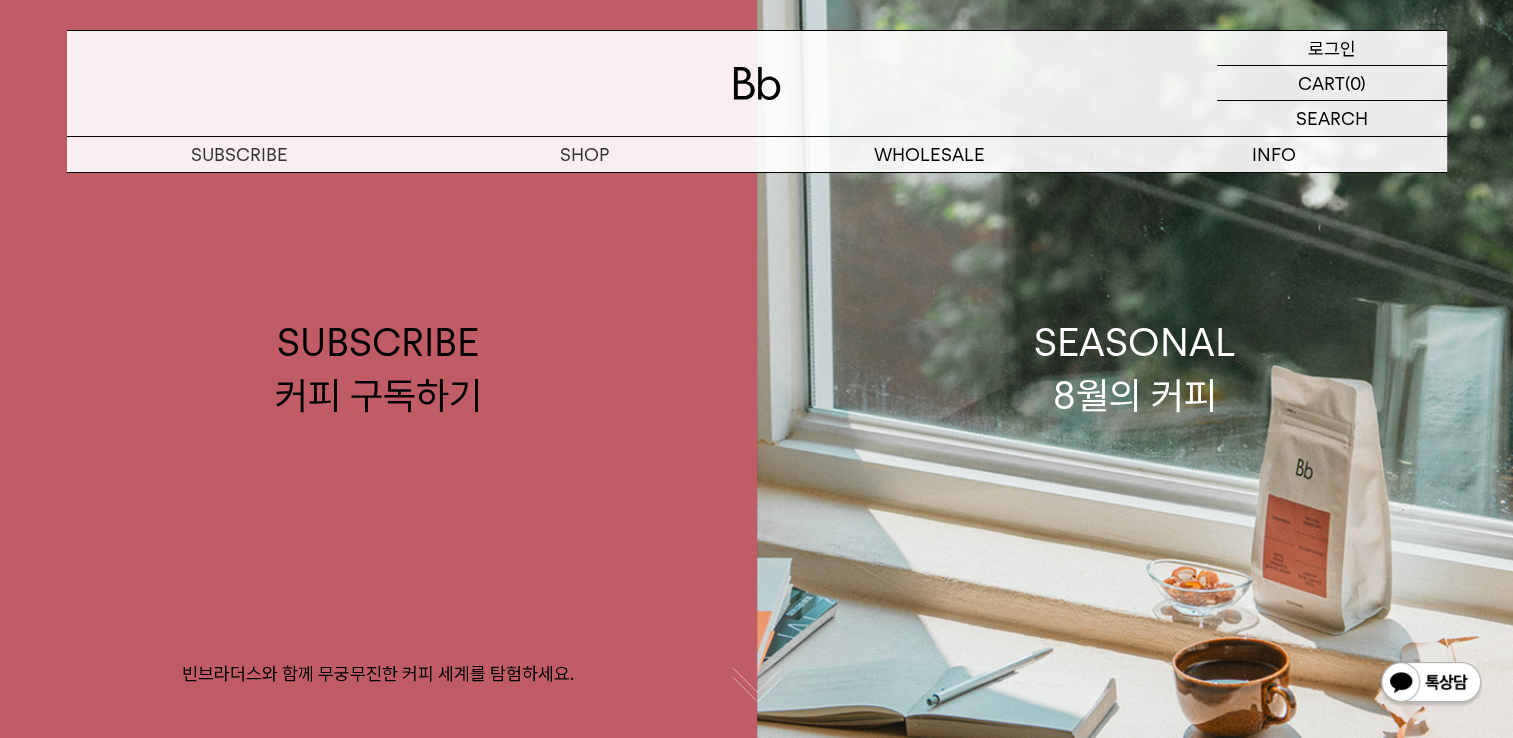 click on "로그인" at bounding box center (1332, 48) 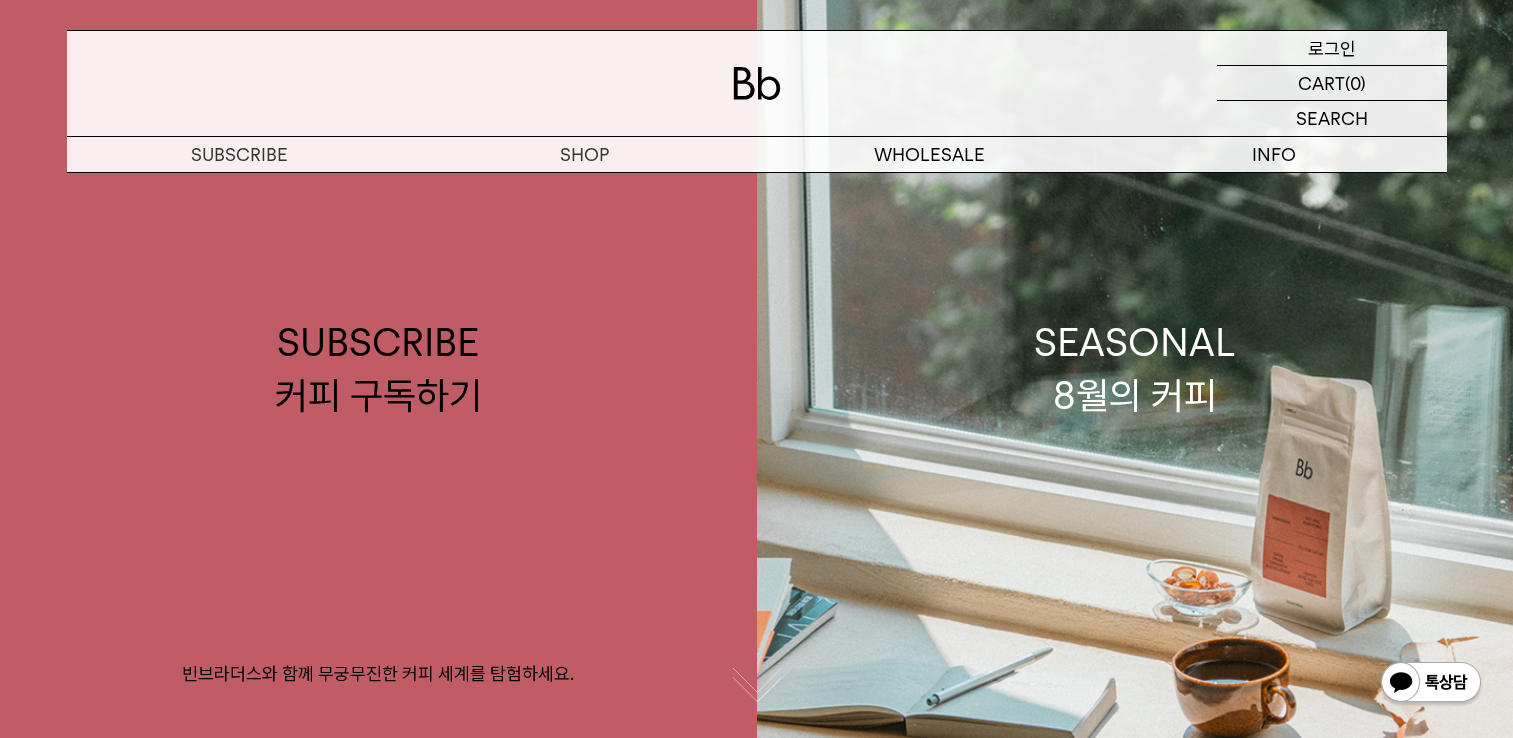 scroll, scrollTop: 0, scrollLeft: 0, axis: both 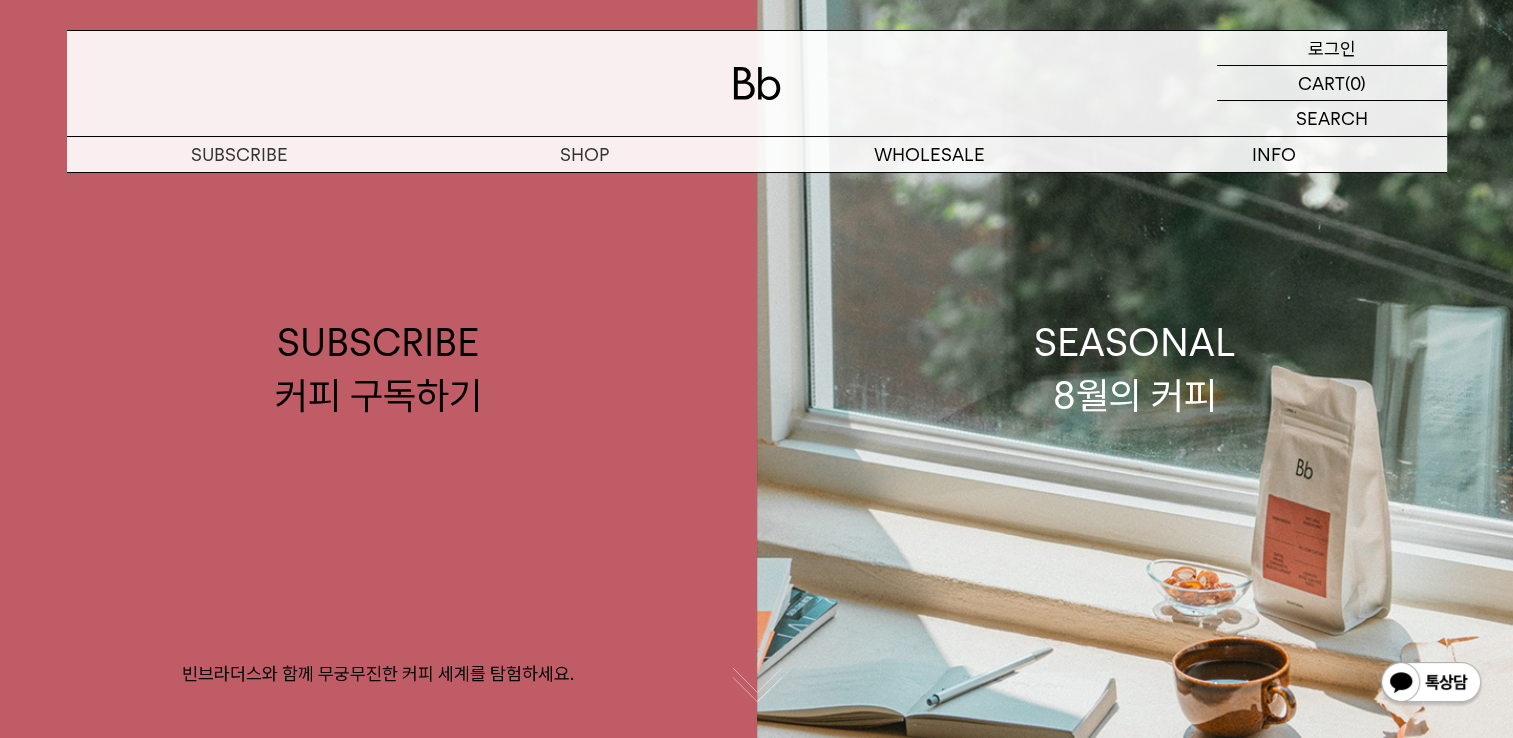 click on "로그인" at bounding box center [1332, 48] 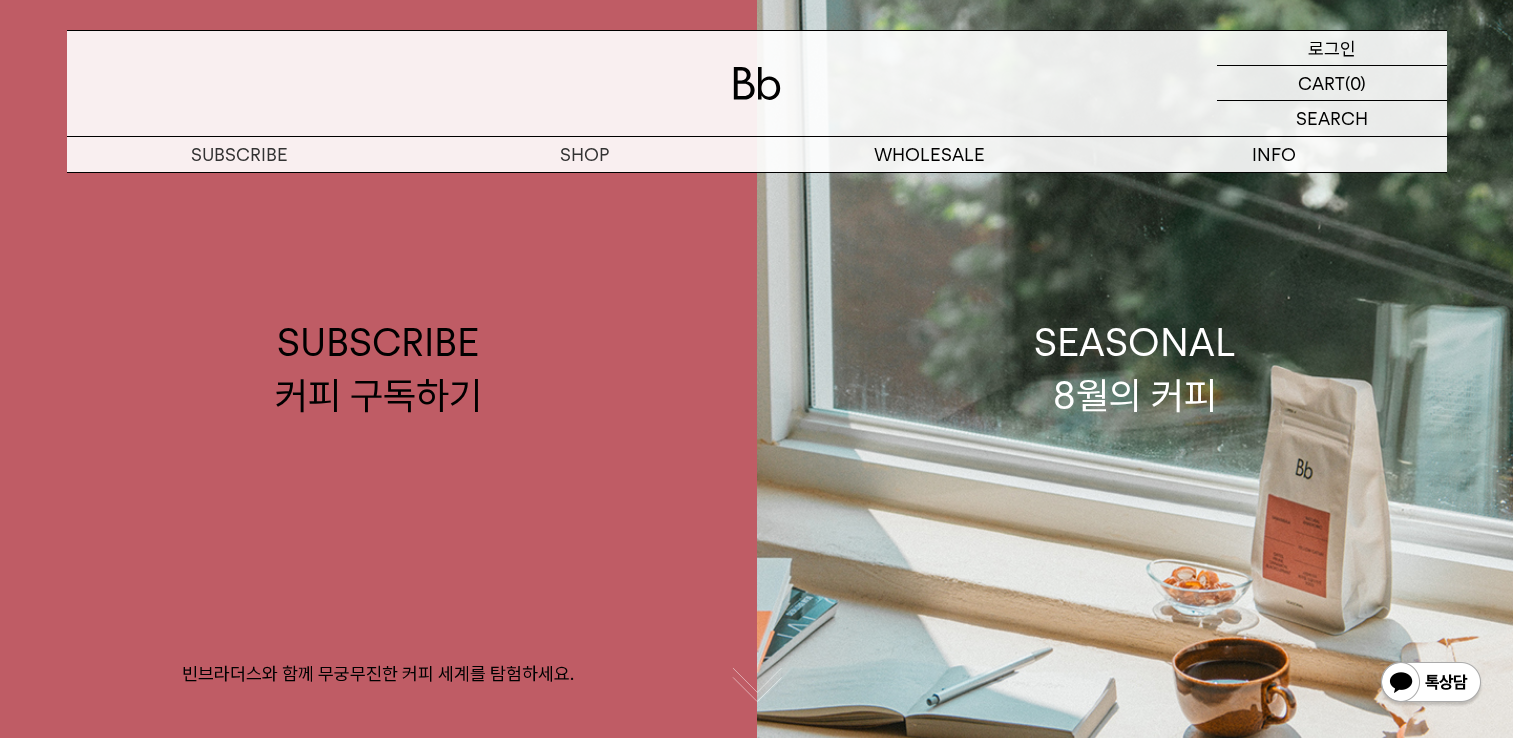 scroll, scrollTop: 0, scrollLeft: 0, axis: both 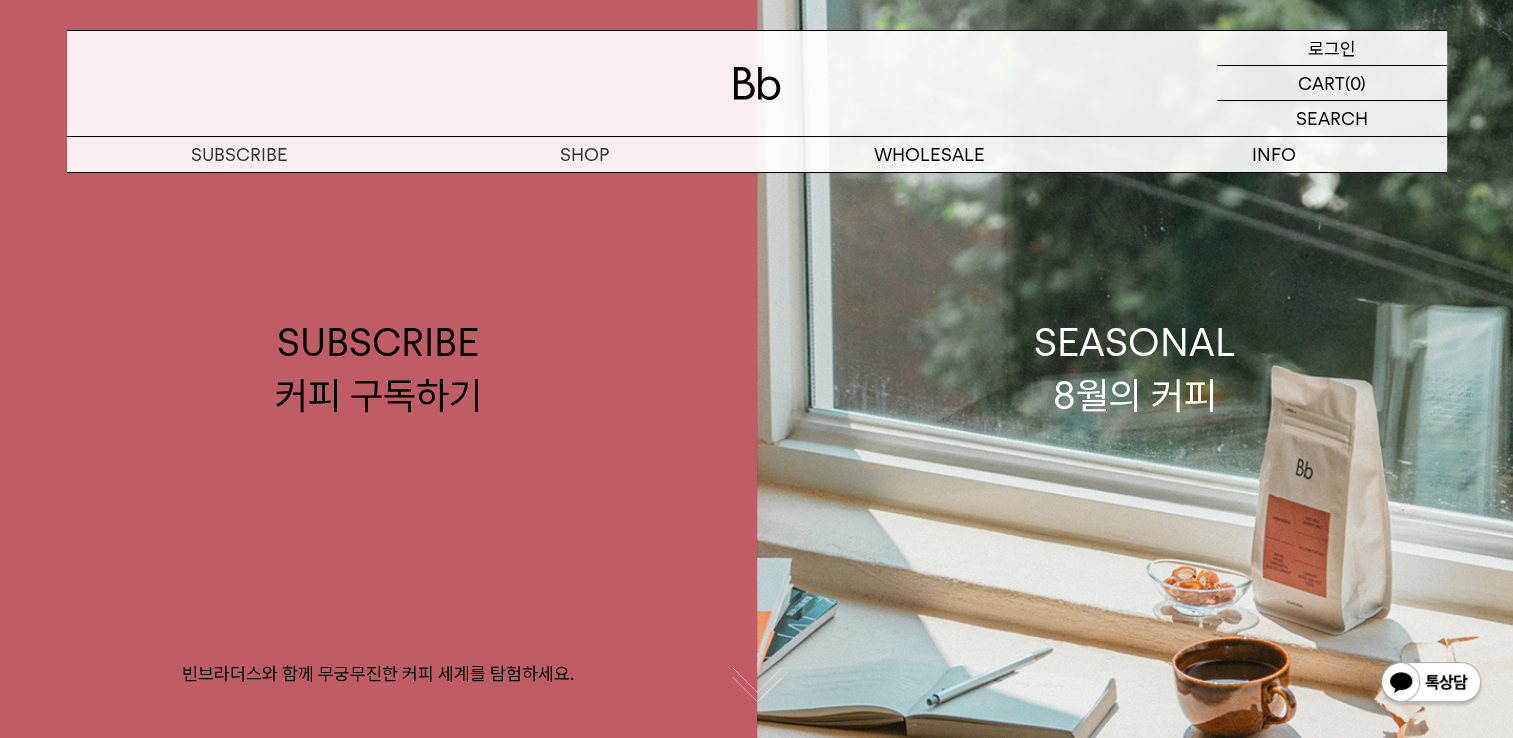 click on "로그인" at bounding box center [1332, 48] 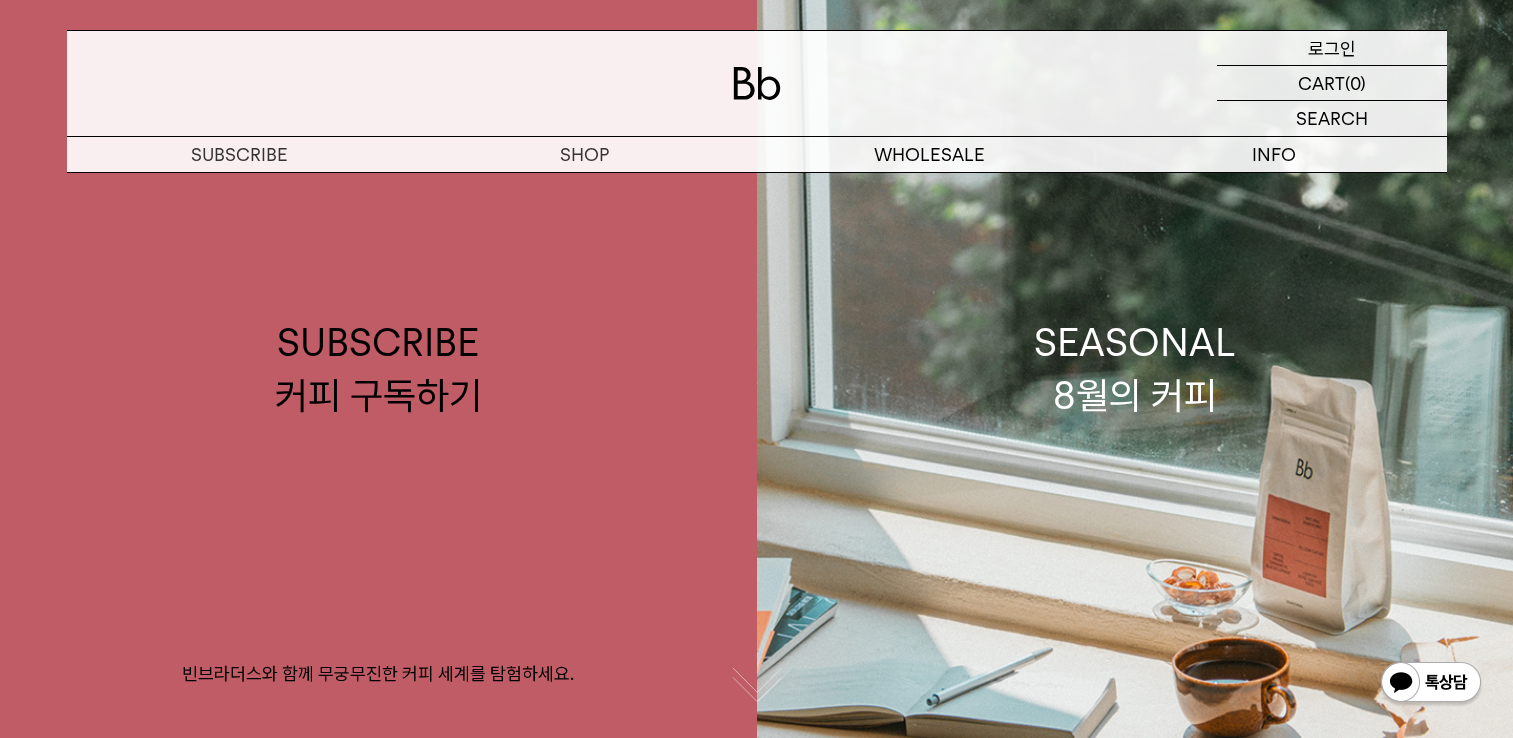 scroll, scrollTop: 0, scrollLeft: 0, axis: both 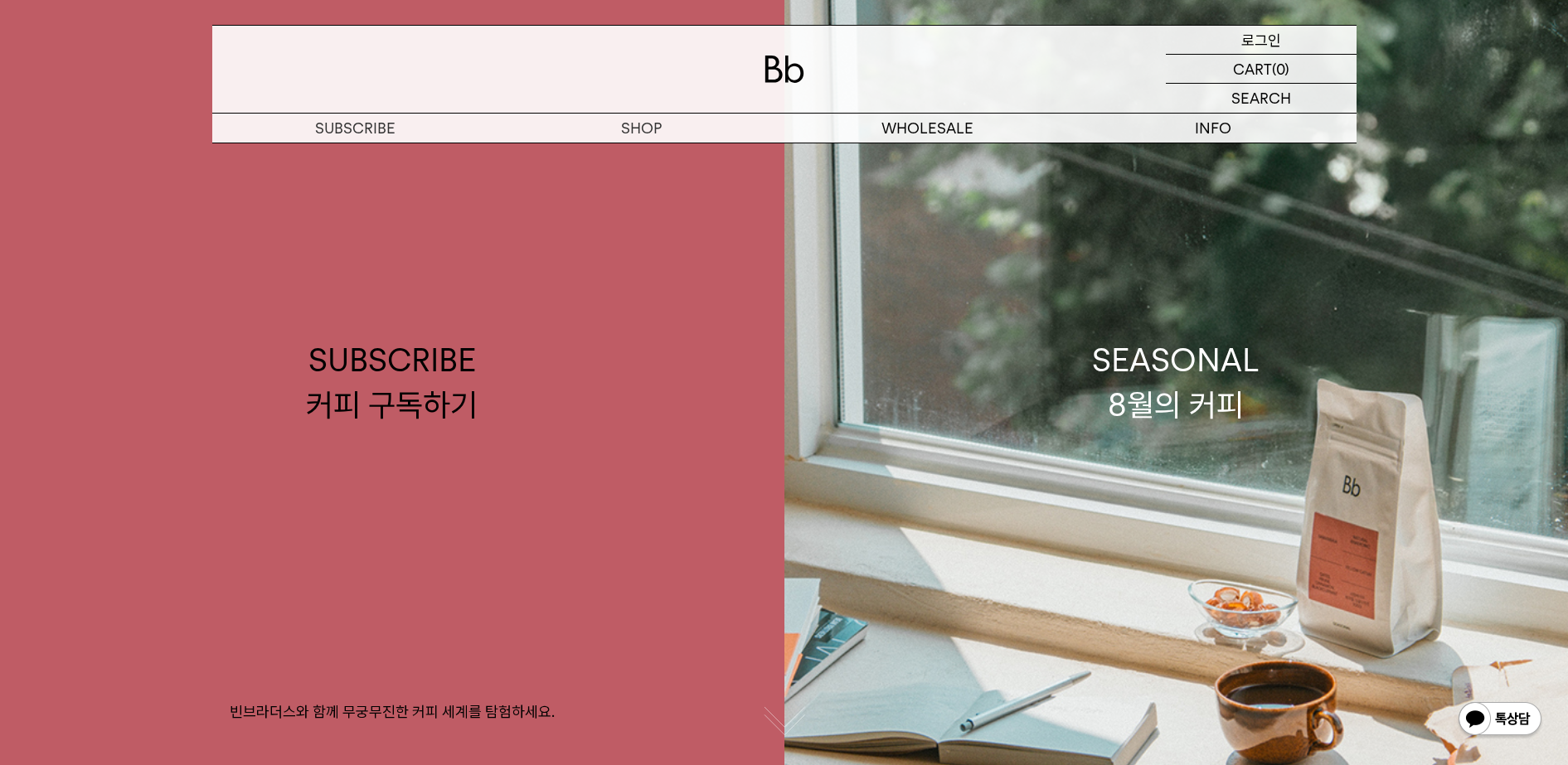 click on "로그인" at bounding box center [1261, 40] 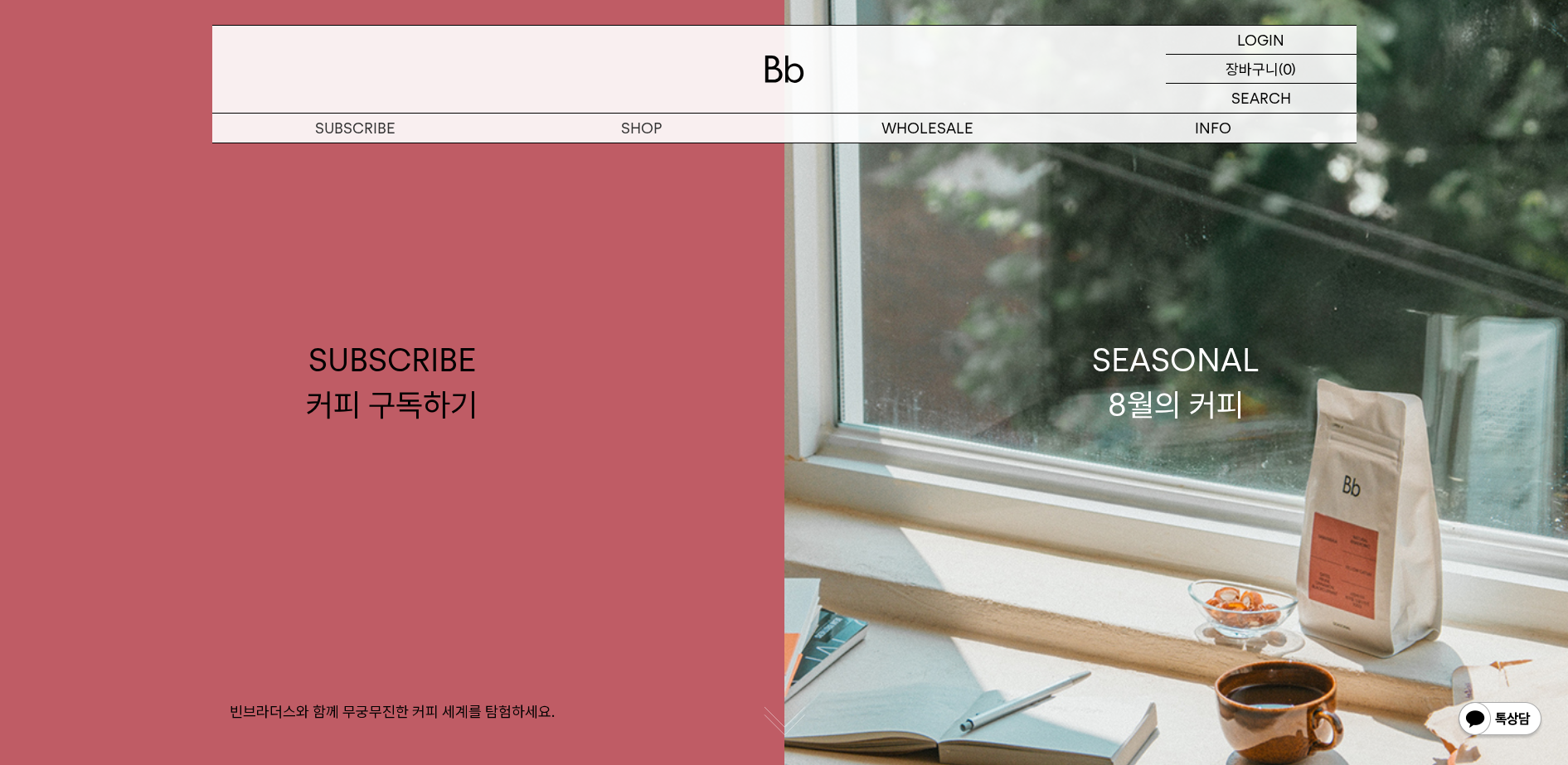 click on "장바구니" at bounding box center (1252, 69) 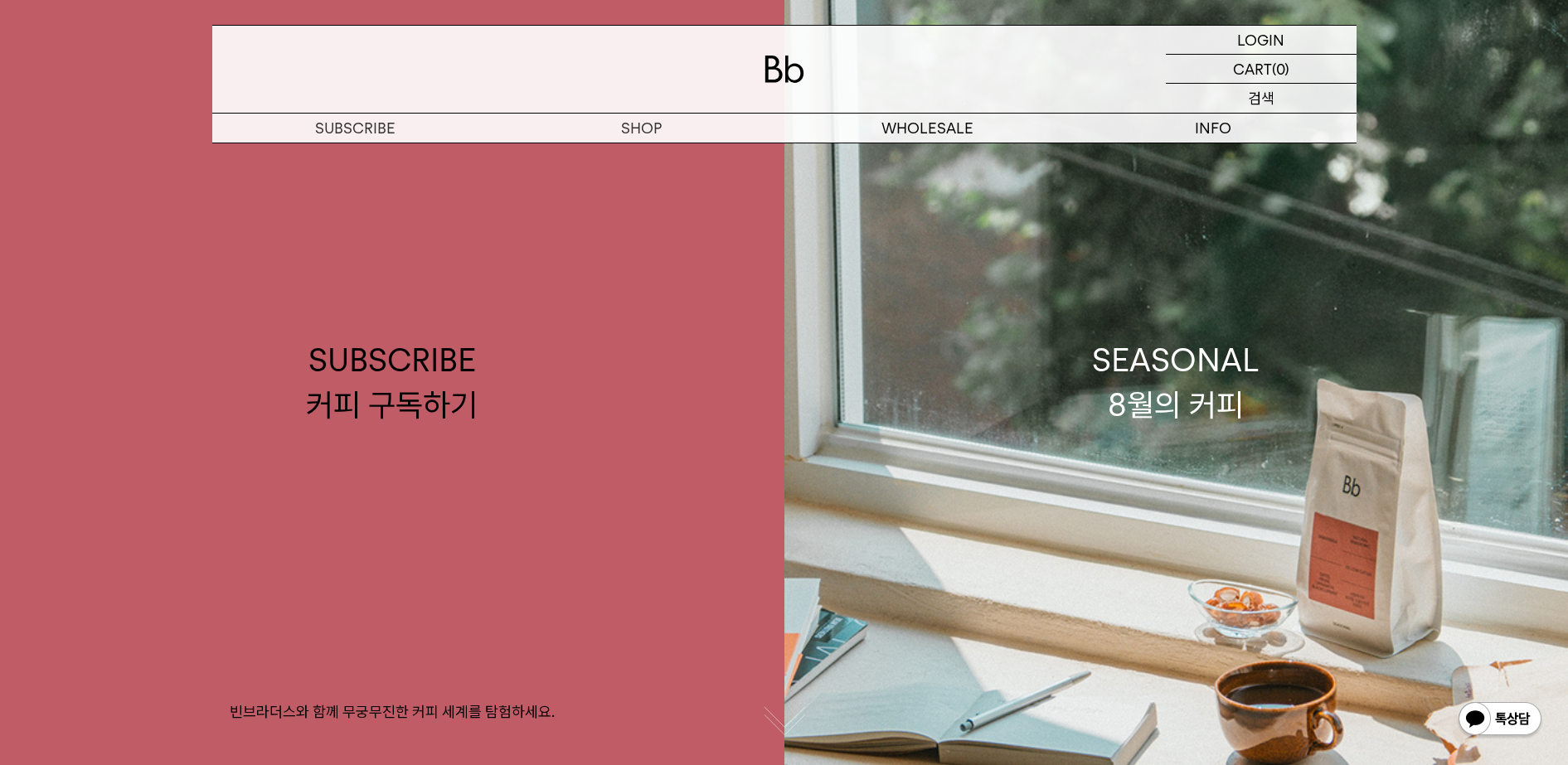 scroll, scrollTop: 0, scrollLeft: 0, axis: both 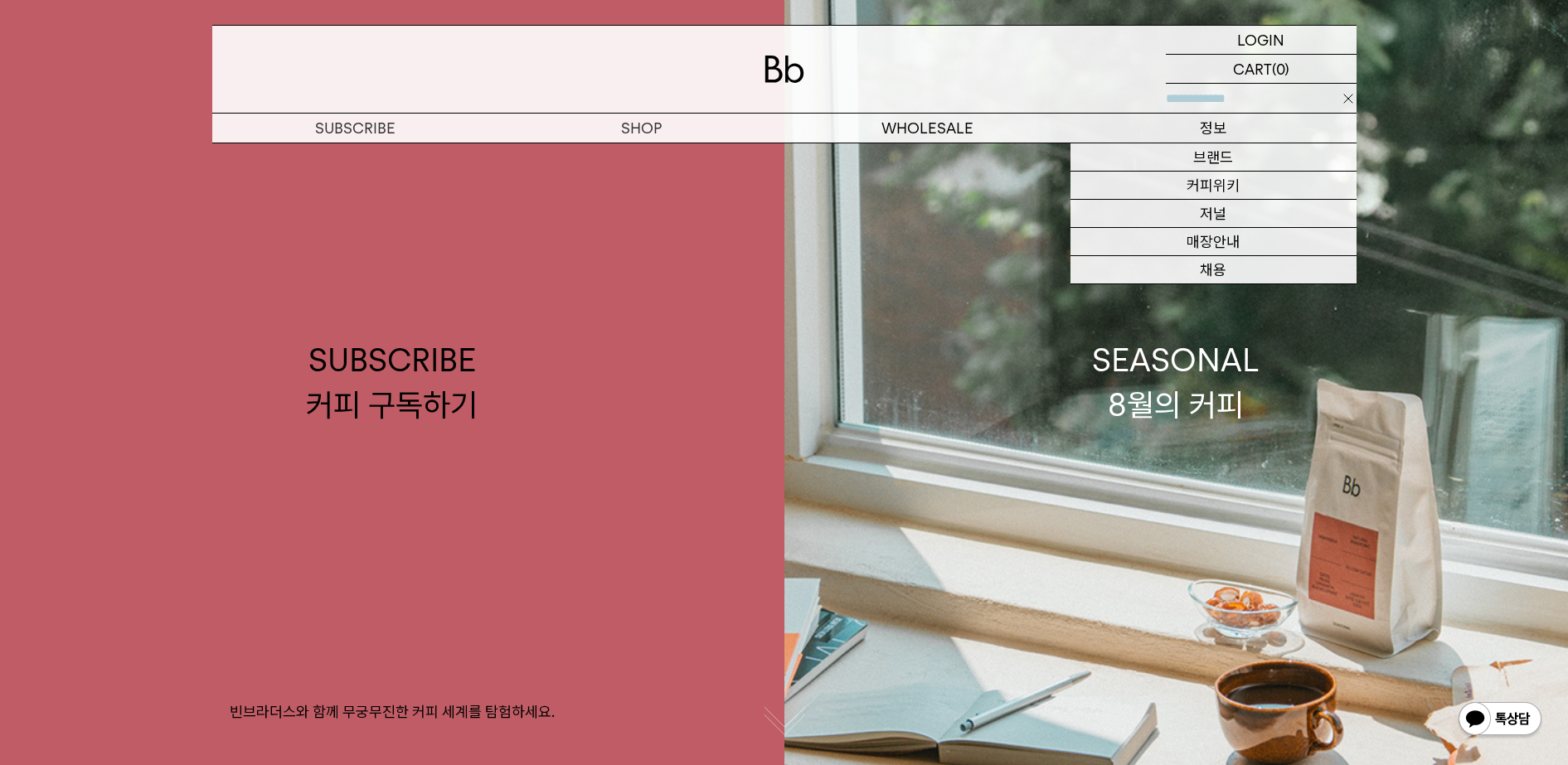 click on "정보" at bounding box center (1213, 128) 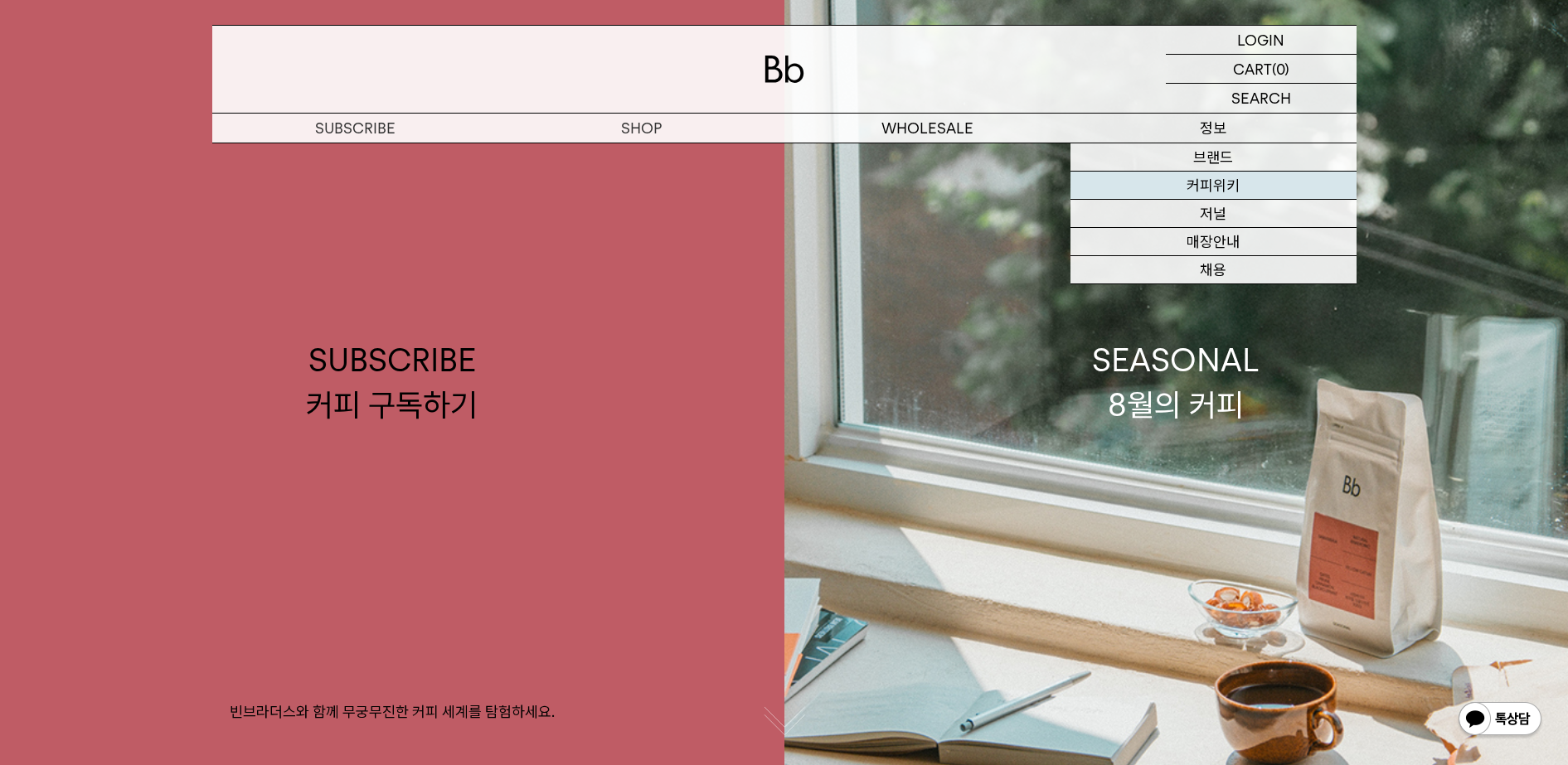 click on "커피위키" at bounding box center [1213, 186] 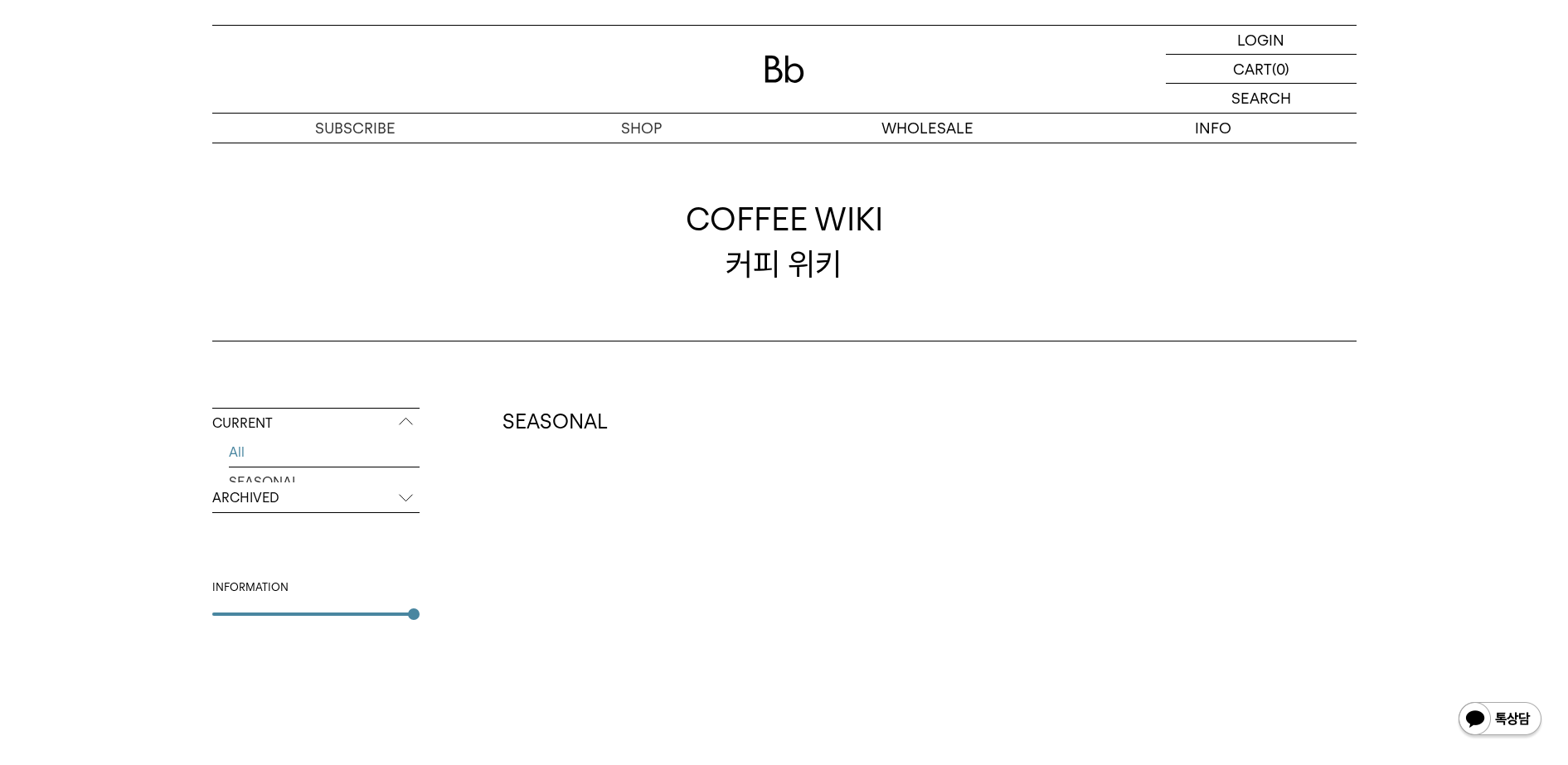 scroll, scrollTop: 0, scrollLeft: 0, axis: both 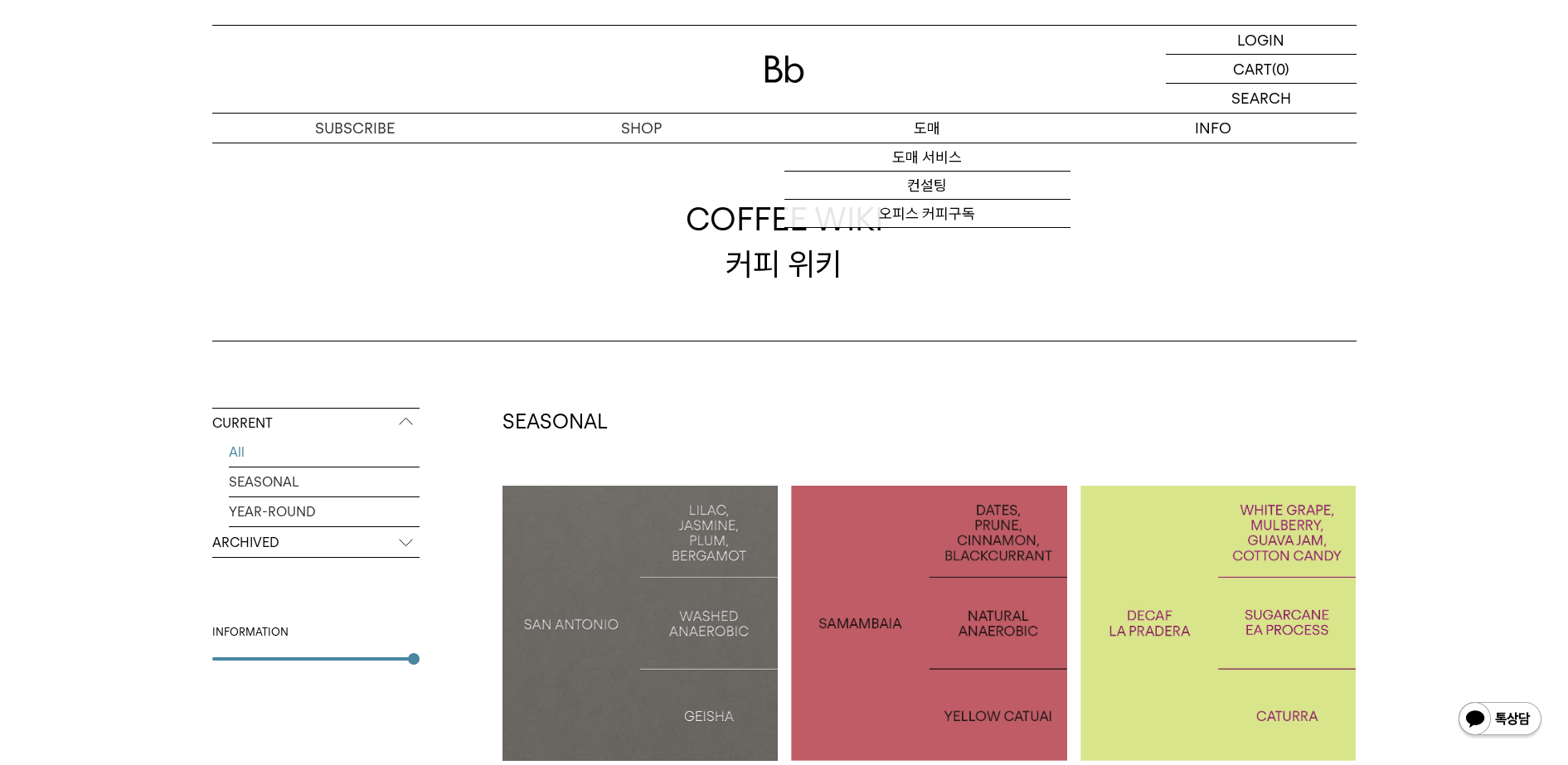 click on "도매" at bounding box center [927, 128] 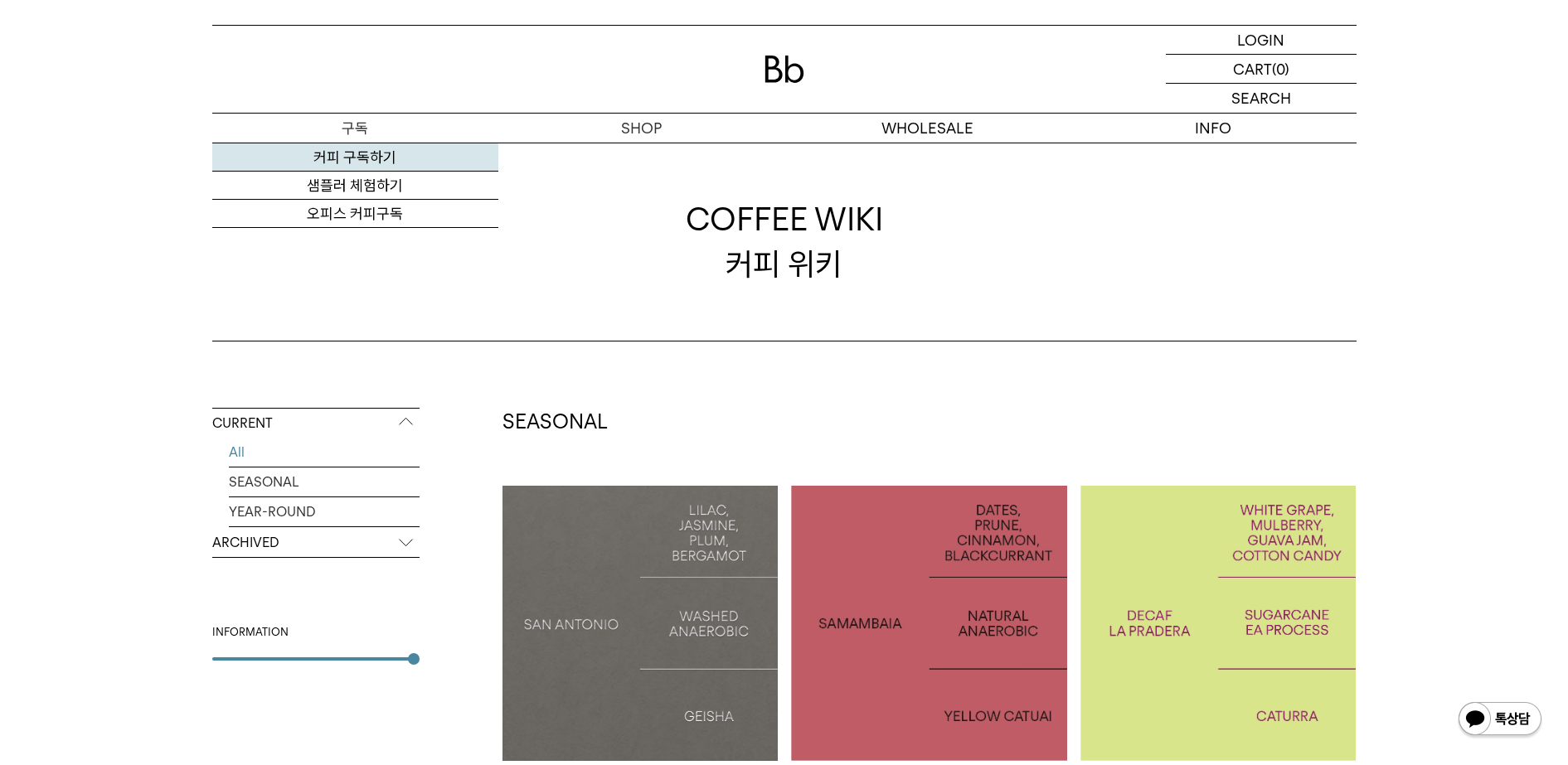 click on "커피 구독하기" at bounding box center [355, 157] 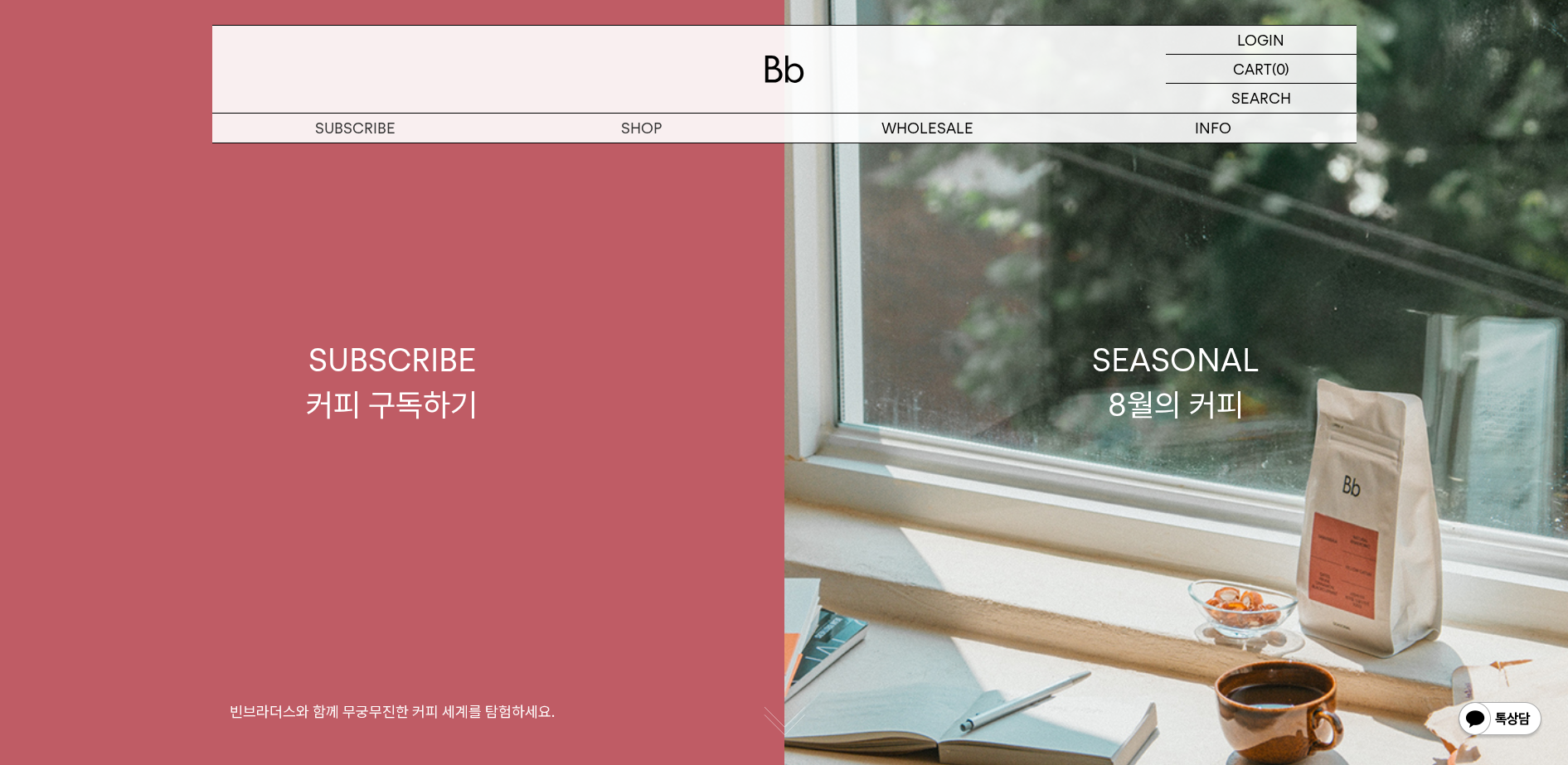 scroll, scrollTop: 0, scrollLeft: 0, axis: both 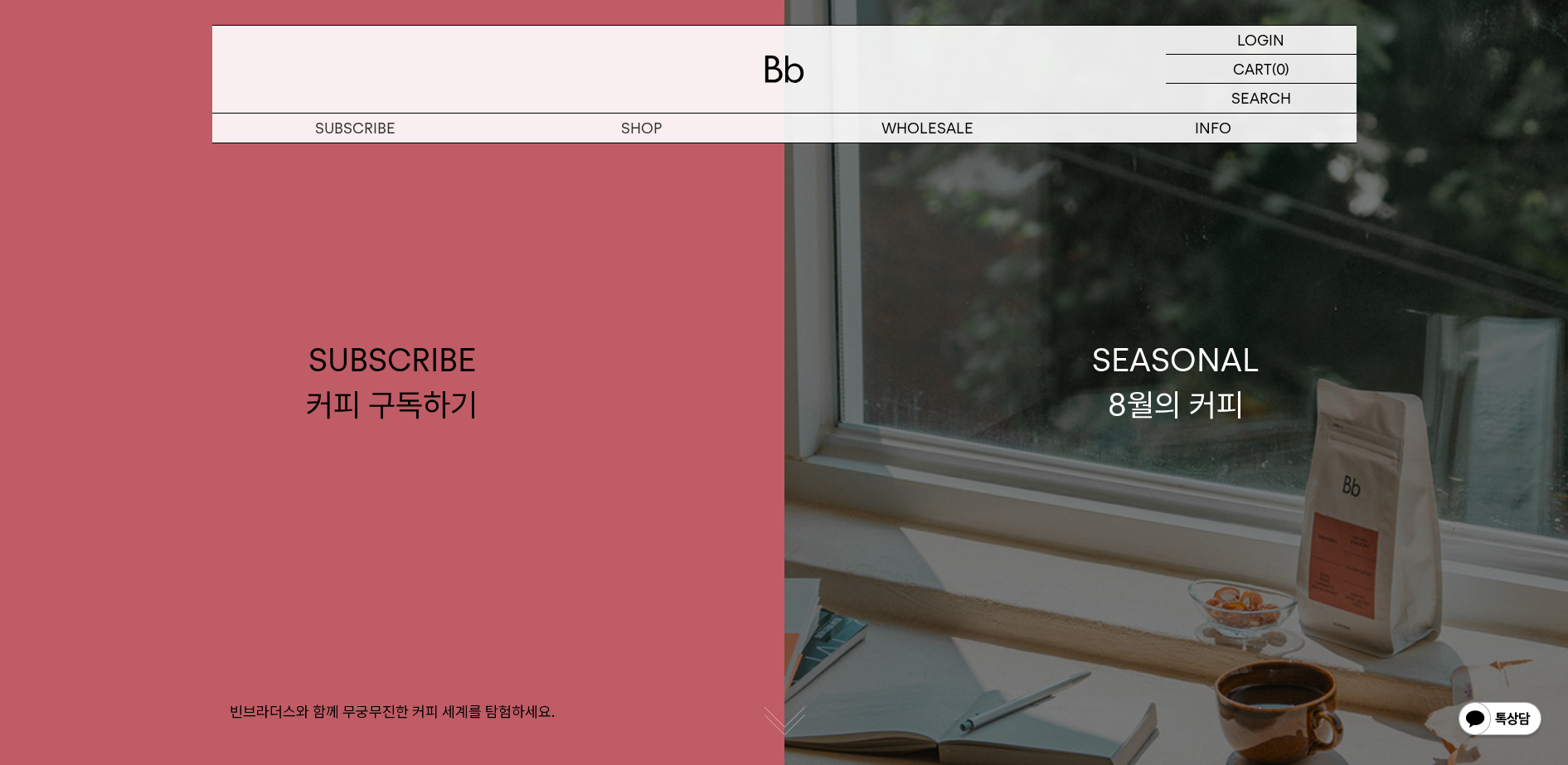 click on "SEASONAL  8월의 커피" at bounding box center [1177, 382] 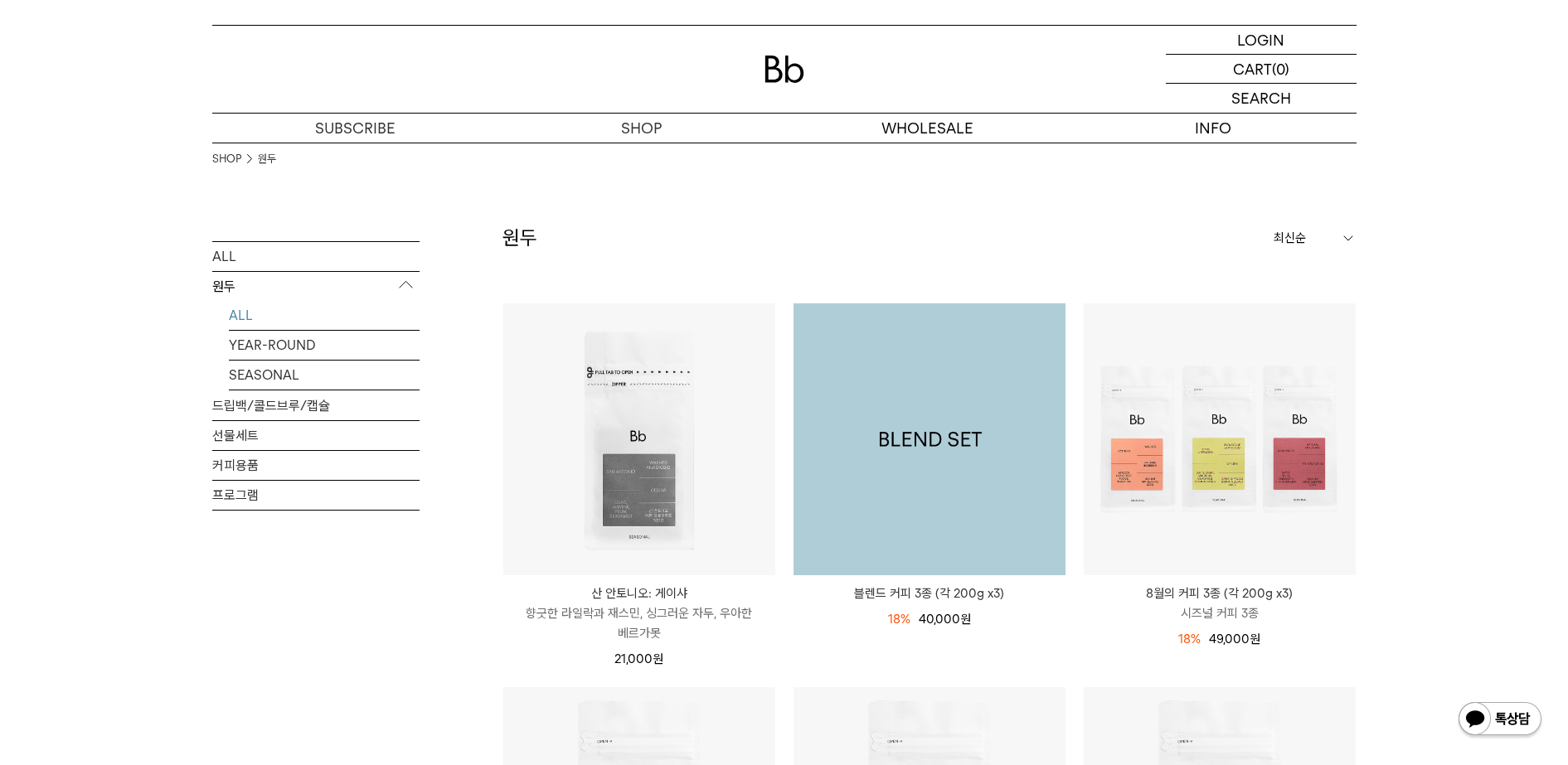 scroll, scrollTop: 0, scrollLeft: 0, axis: both 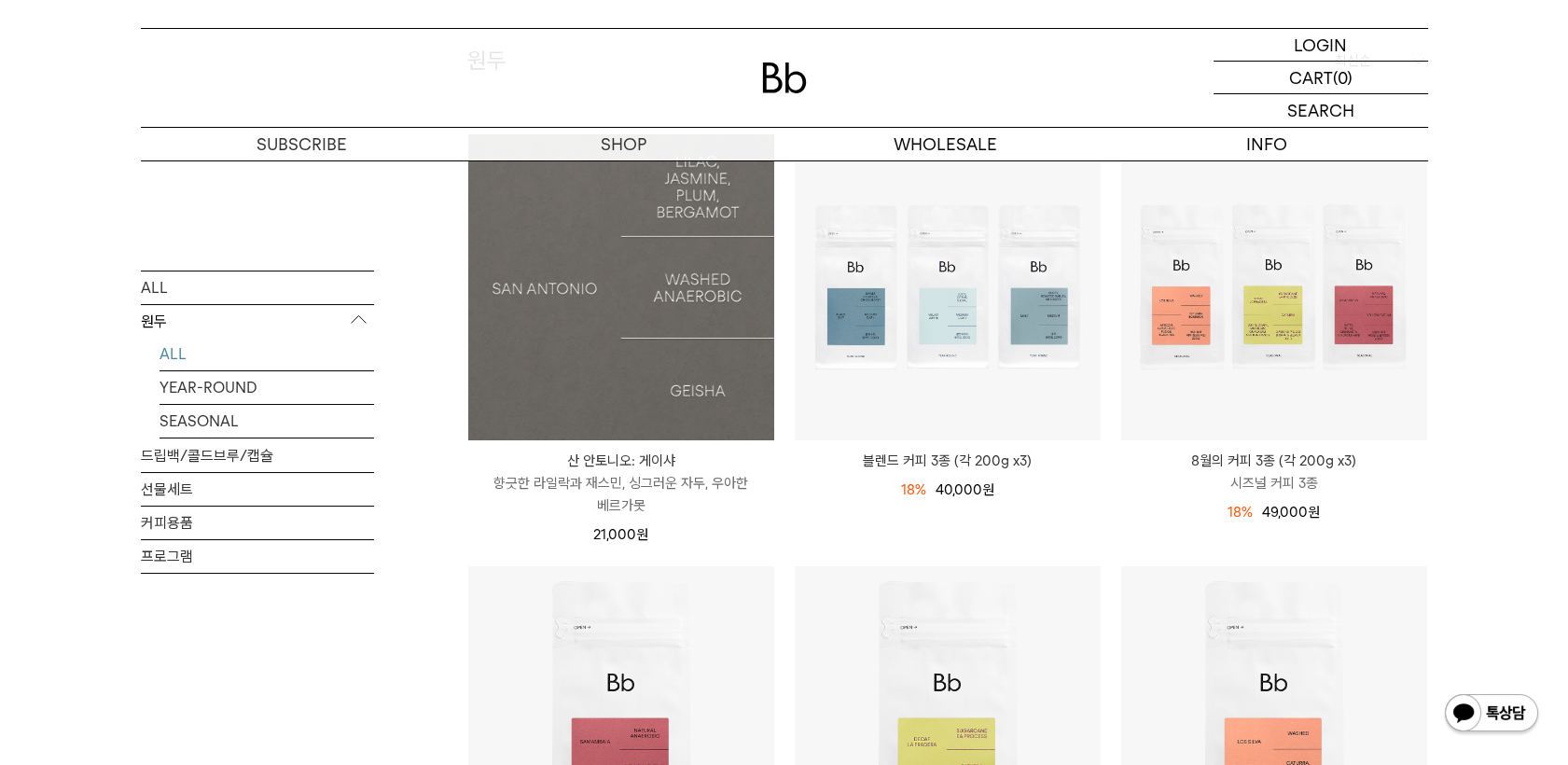 click at bounding box center (621, 287) 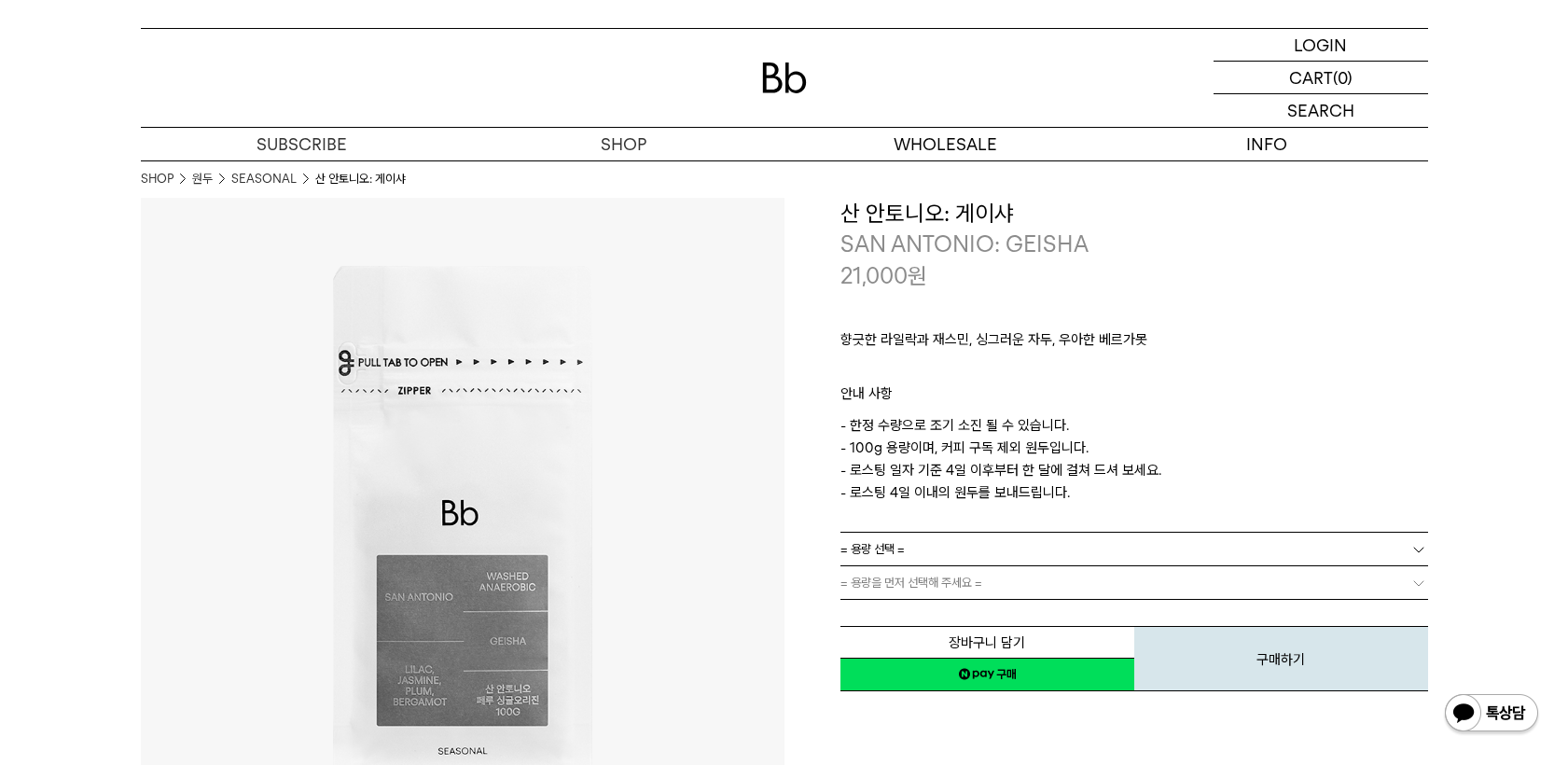 scroll, scrollTop: 0, scrollLeft: 0, axis: both 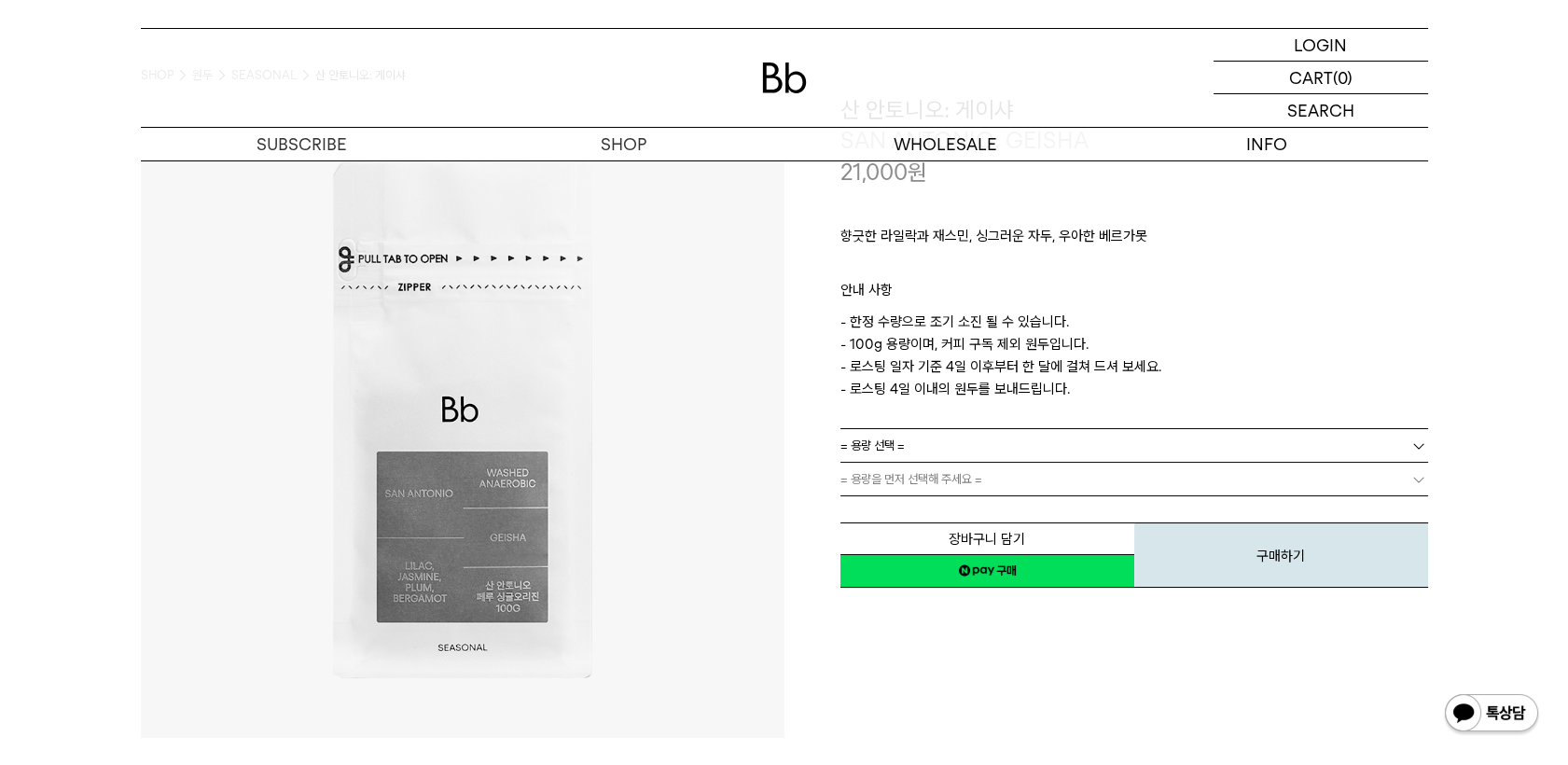 click on "=
용량 선택
=" at bounding box center (1134, 445) 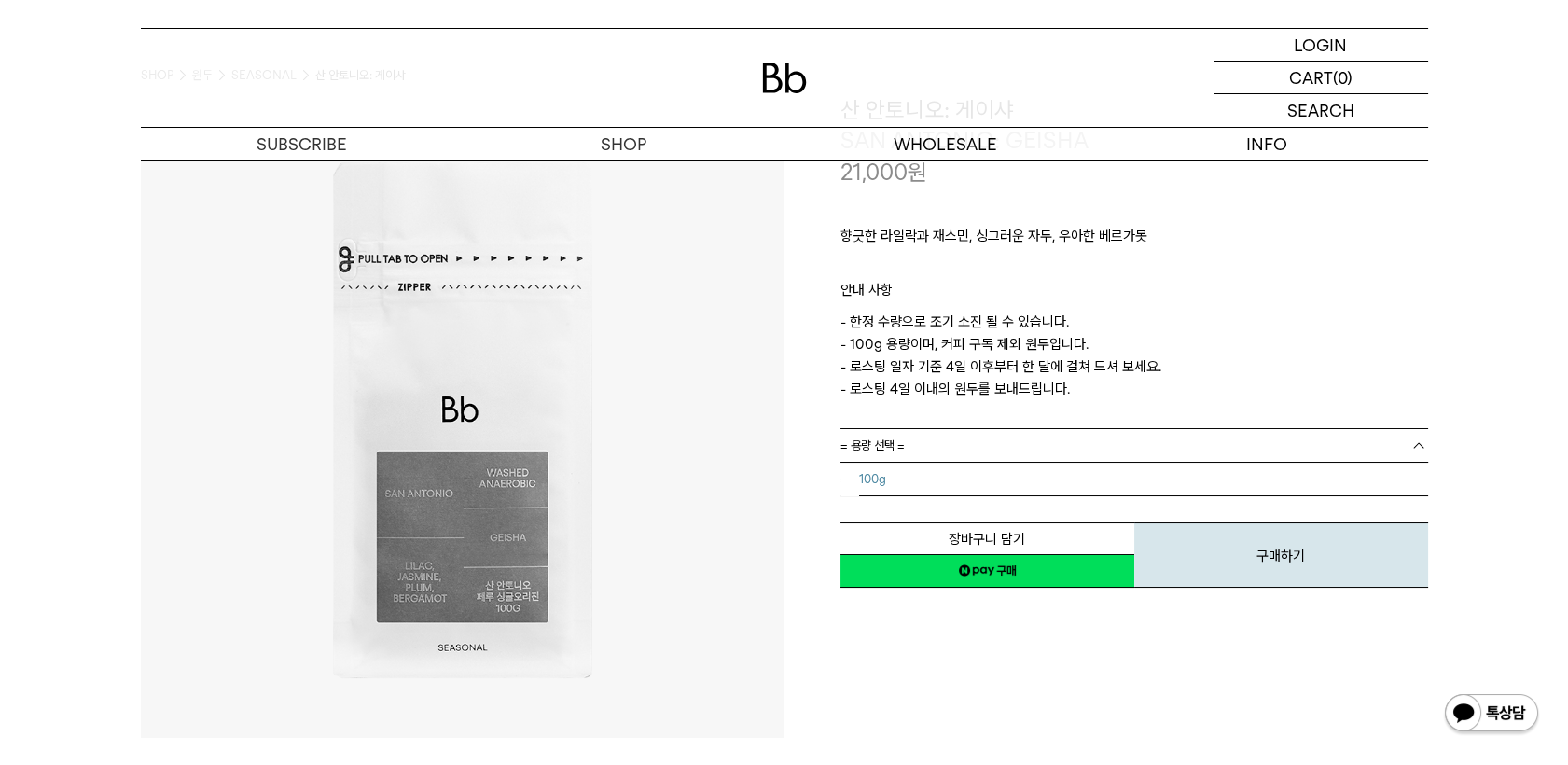 click on "100g" at bounding box center [1144, 480] 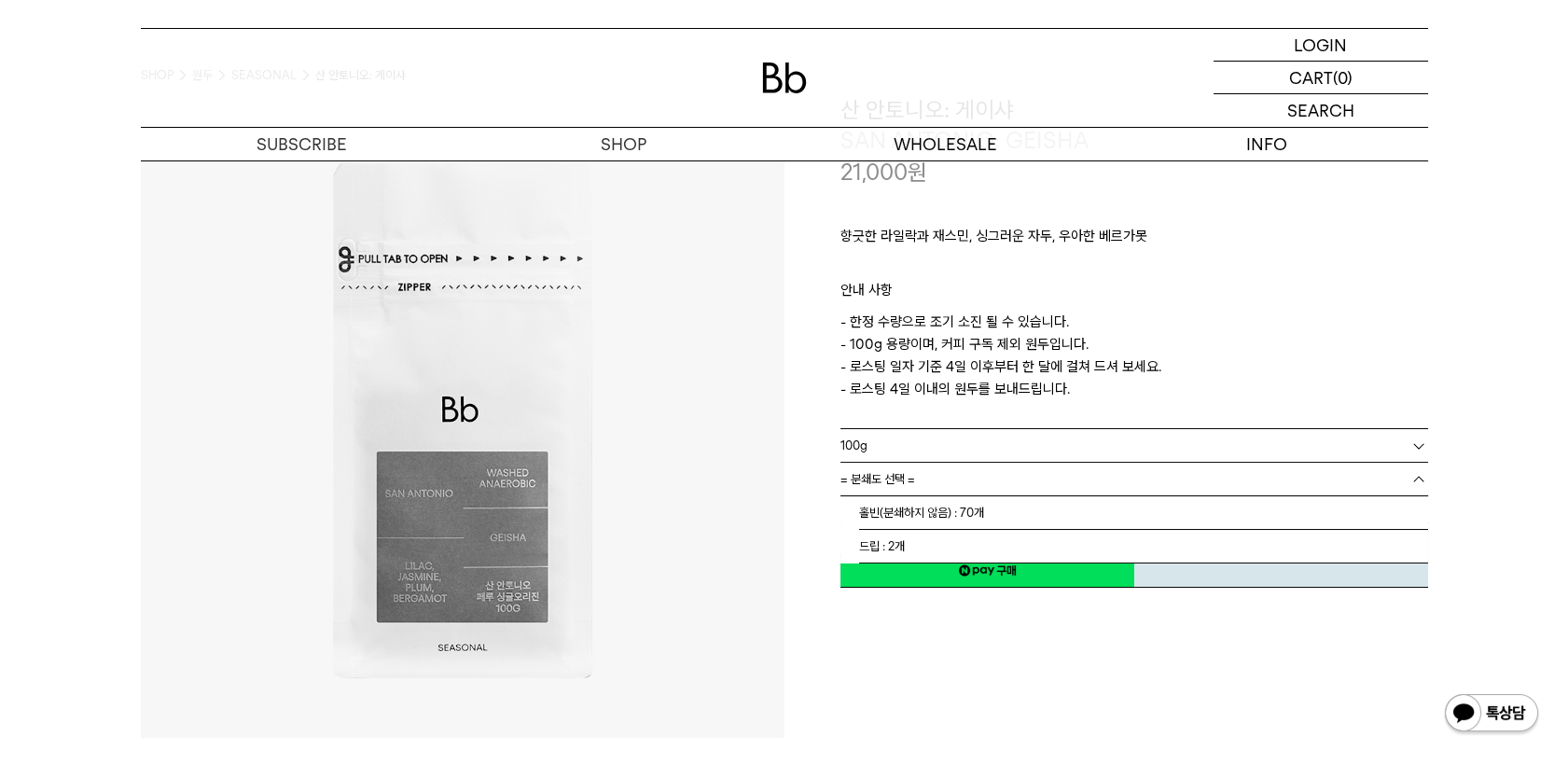 click on "= 분쇄도 선택 =" at bounding box center [878, 479] 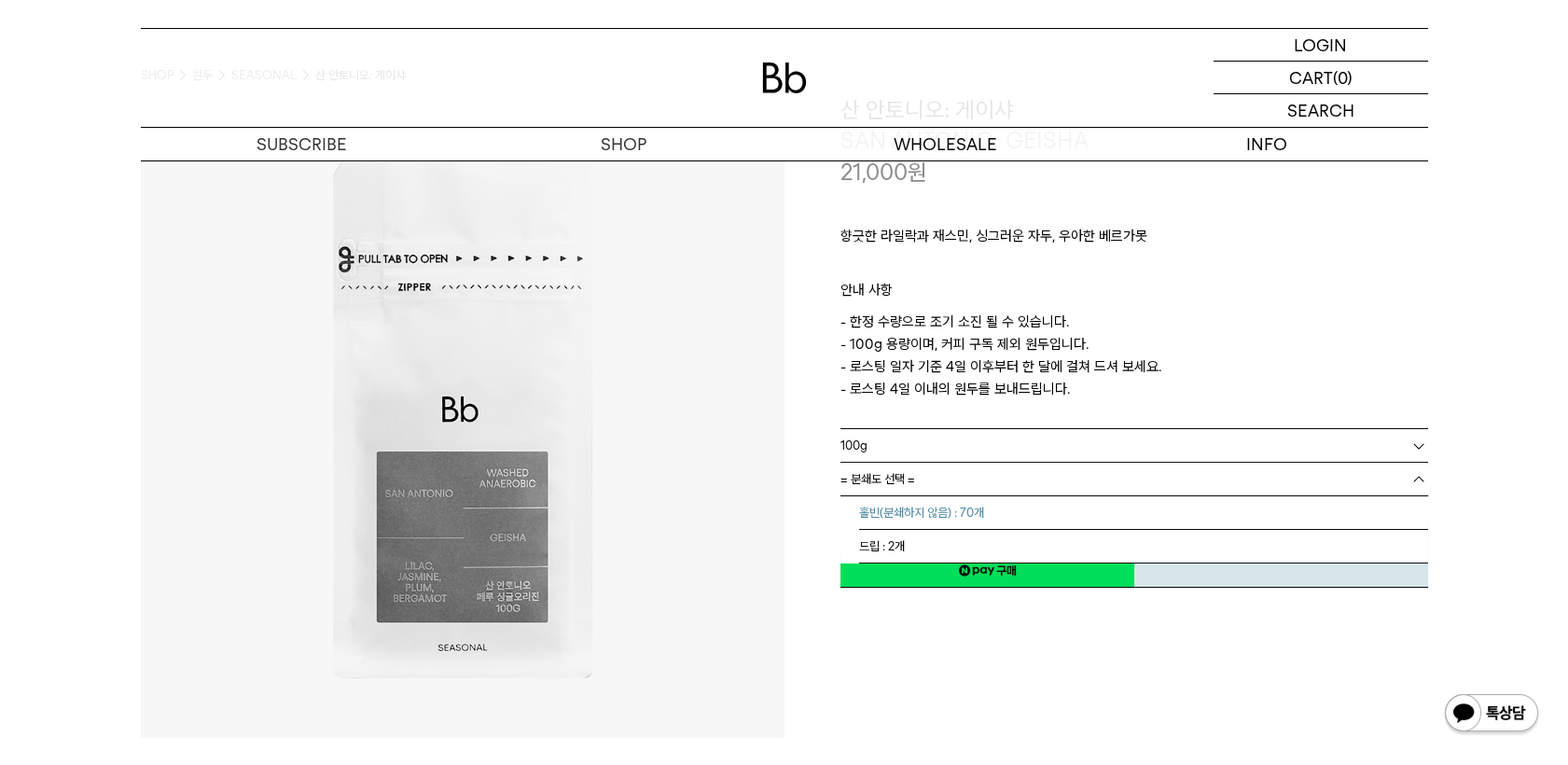 click on "홀빈(분쇄하지 않음) : 70개" at bounding box center (1144, 513) 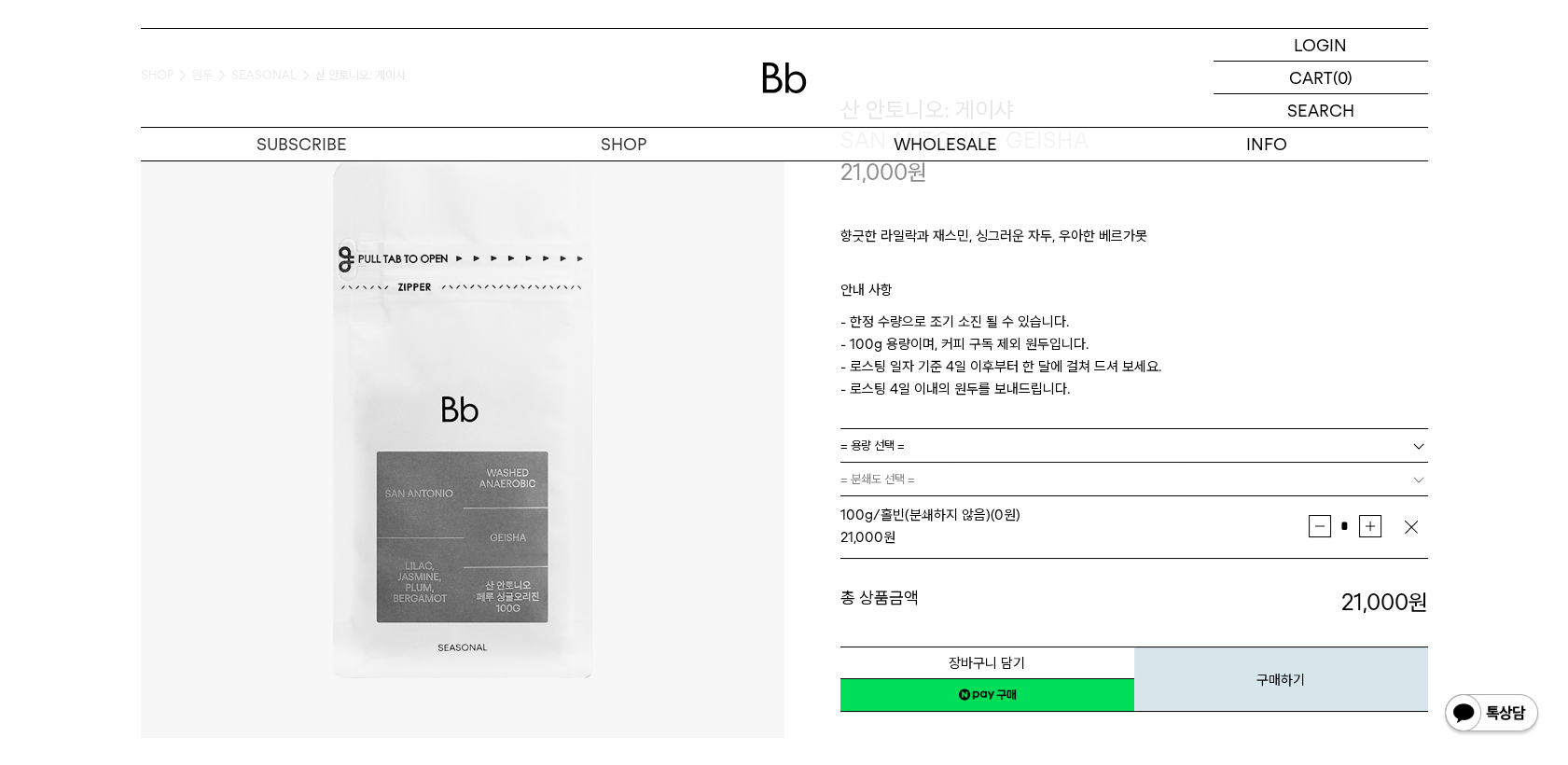 click on "**********" at bounding box center [1106, 404] 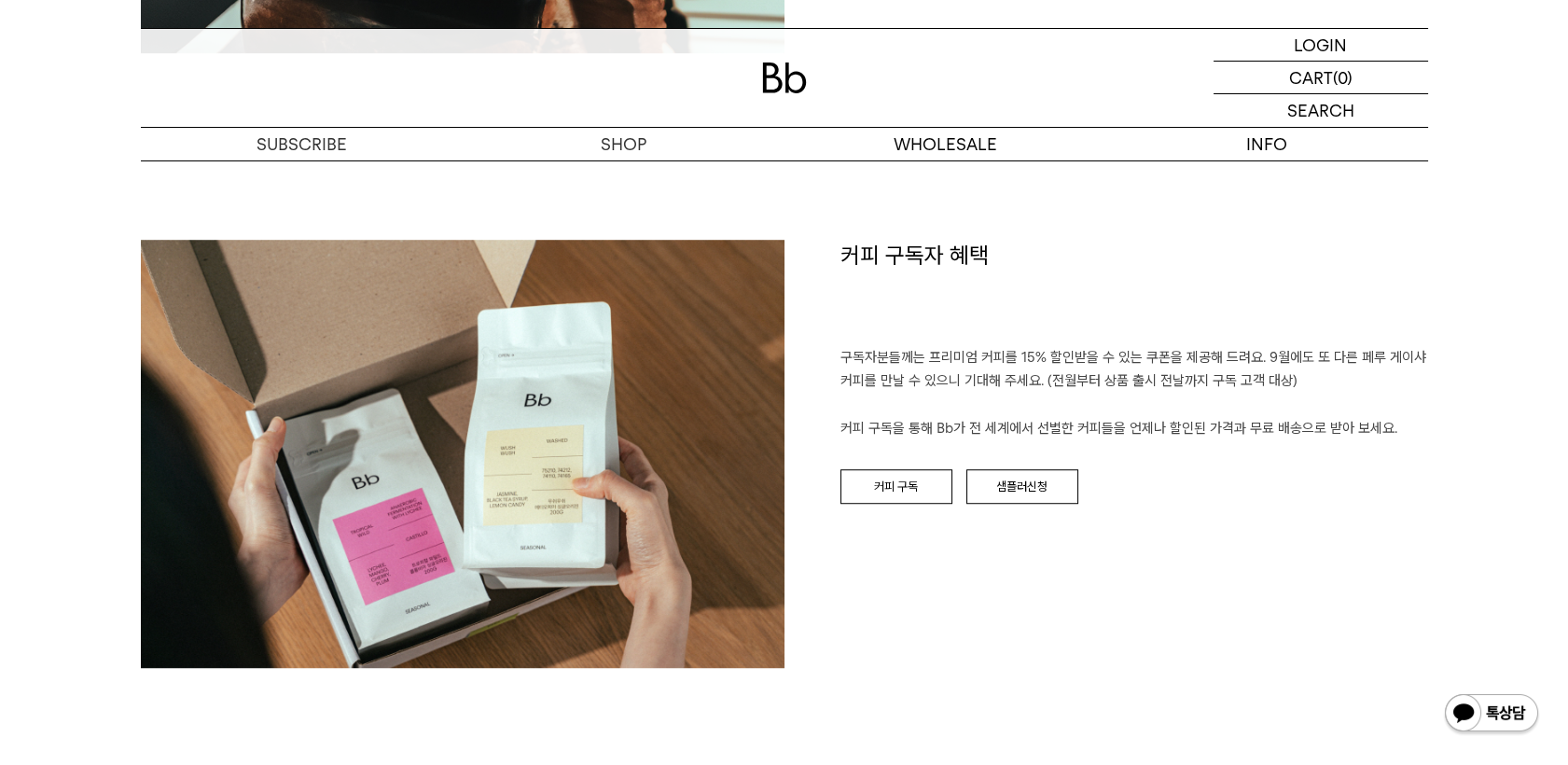 scroll, scrollTop: 2694, scrollLeft: 0, axis: vertical 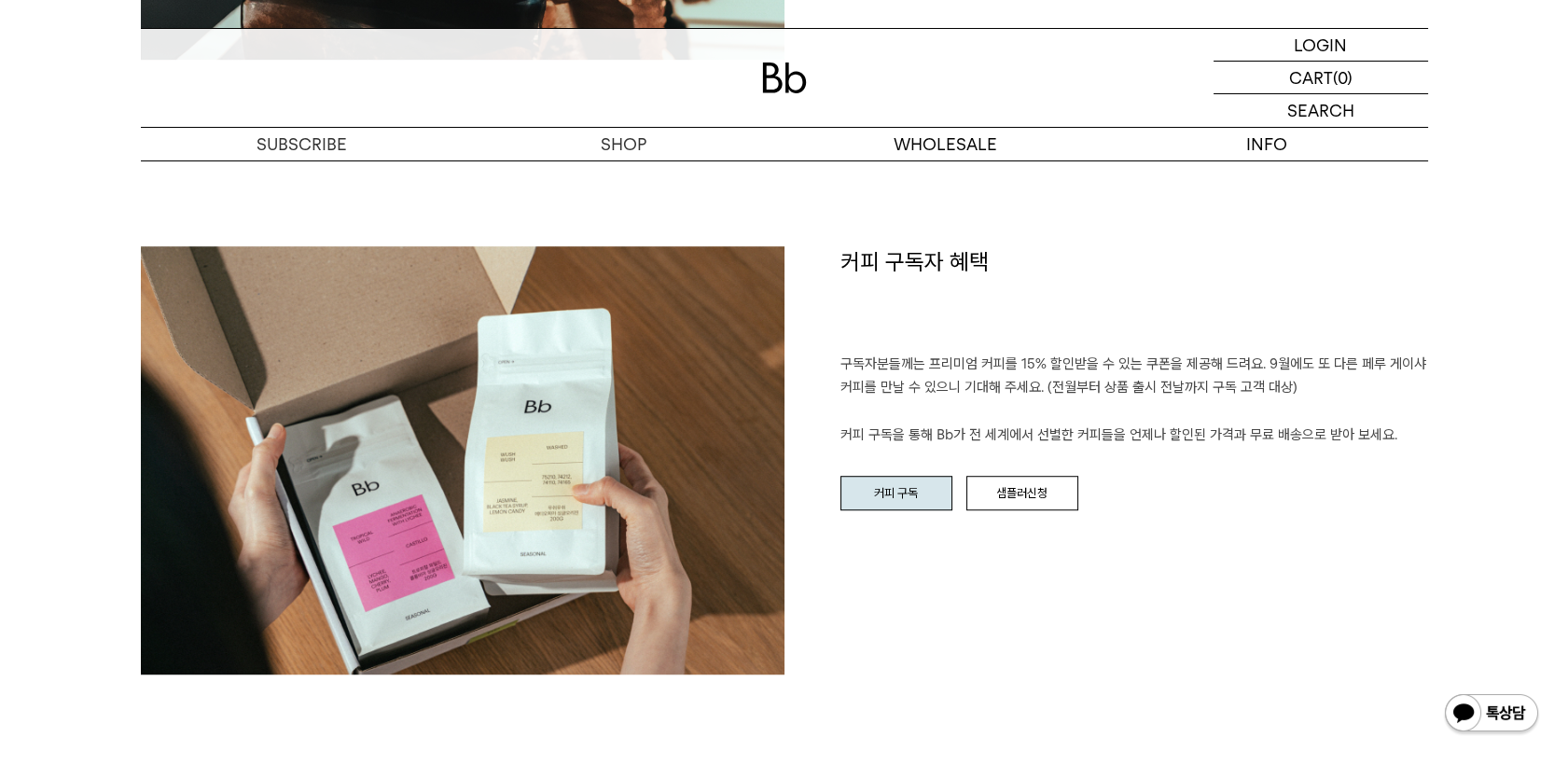 click on "커피 구독" at bounding box center [896, 494] 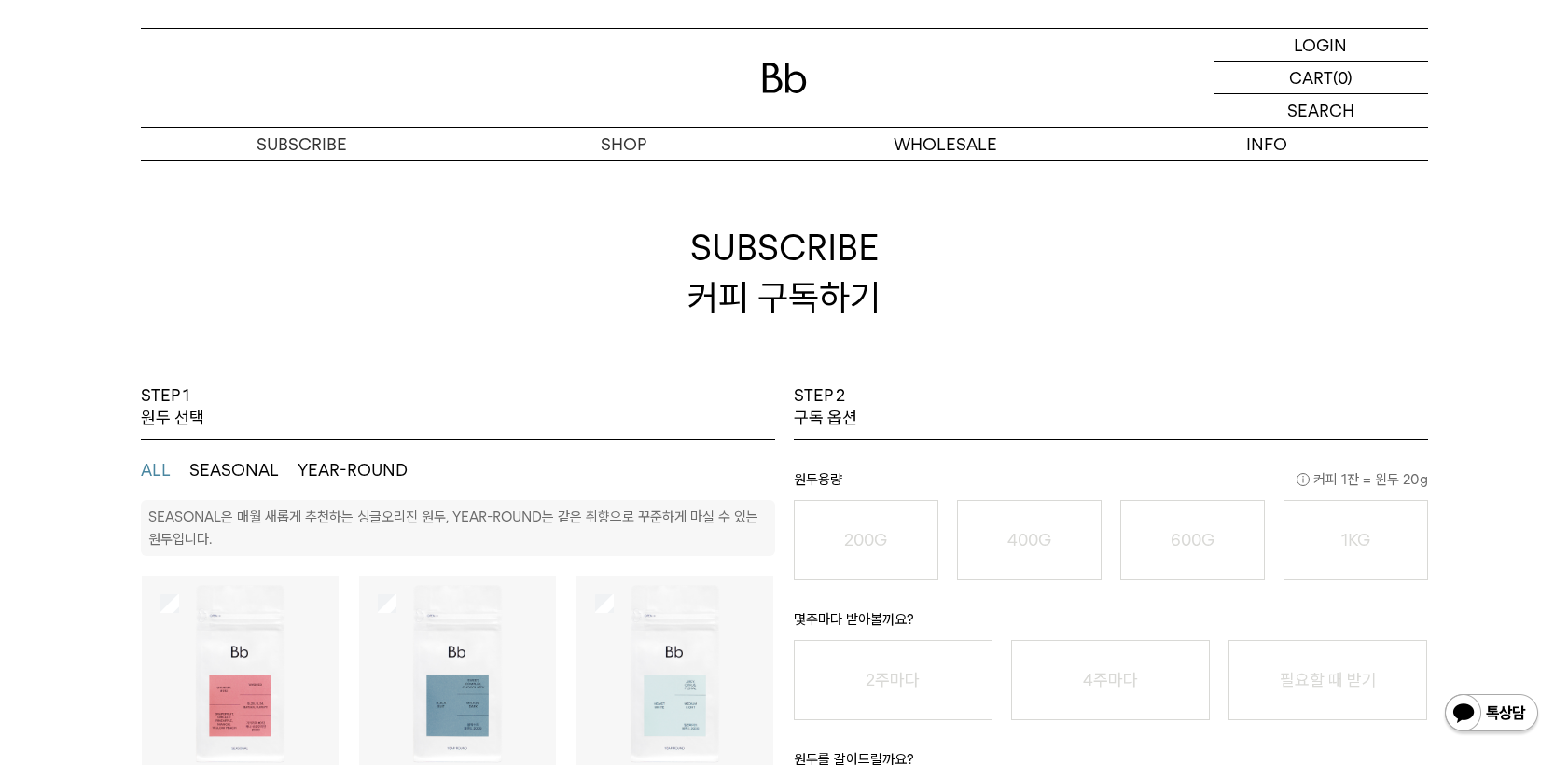 scroll, scrollTop: 0, scrollLeft: 0, axis: both 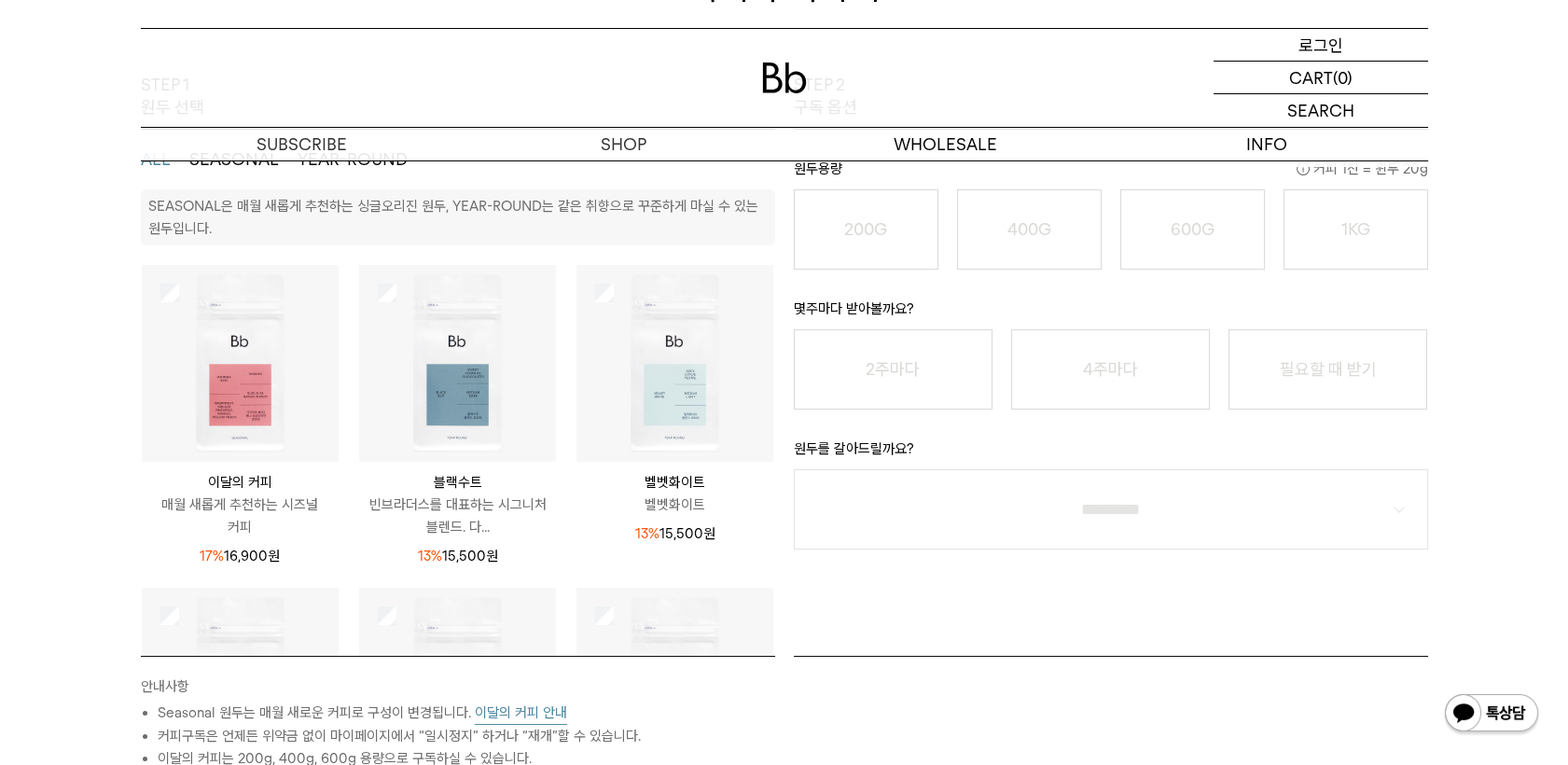 click on "로그인" at bounding box center [1321, 45] 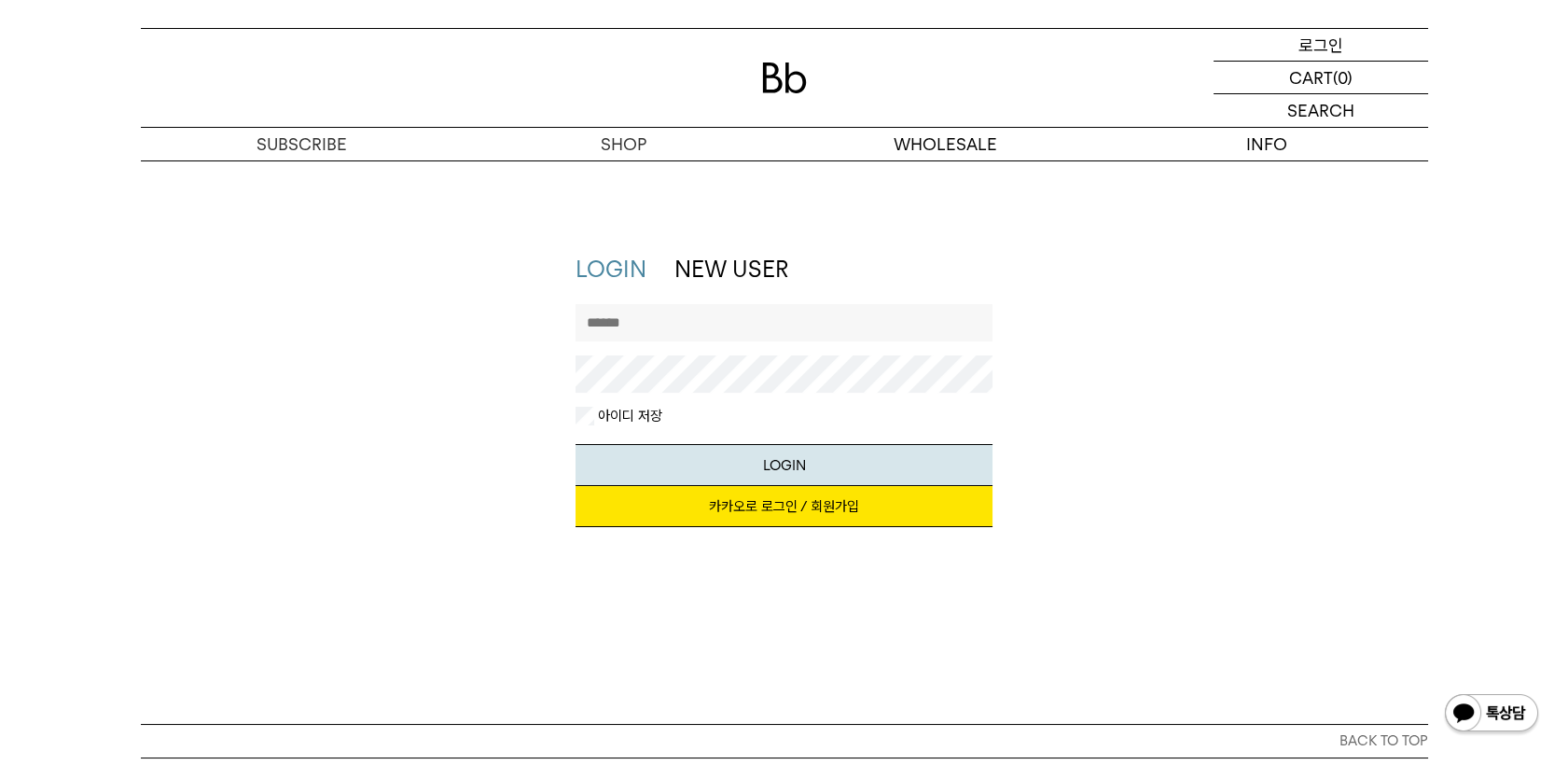 scroll, scrollTop: 0, scrollLeft: 0, axis: both 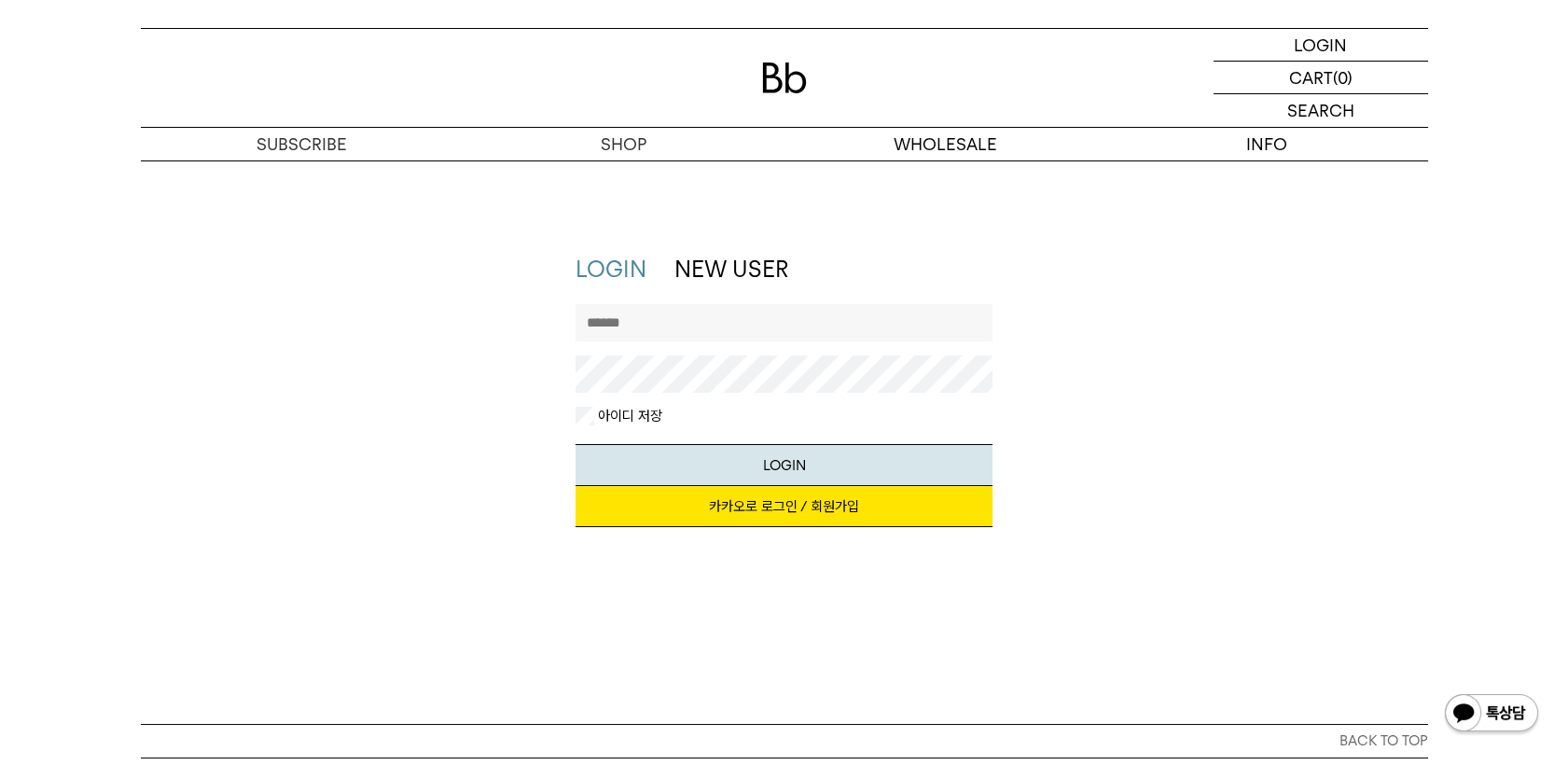 click at bounding box center (784, 323) 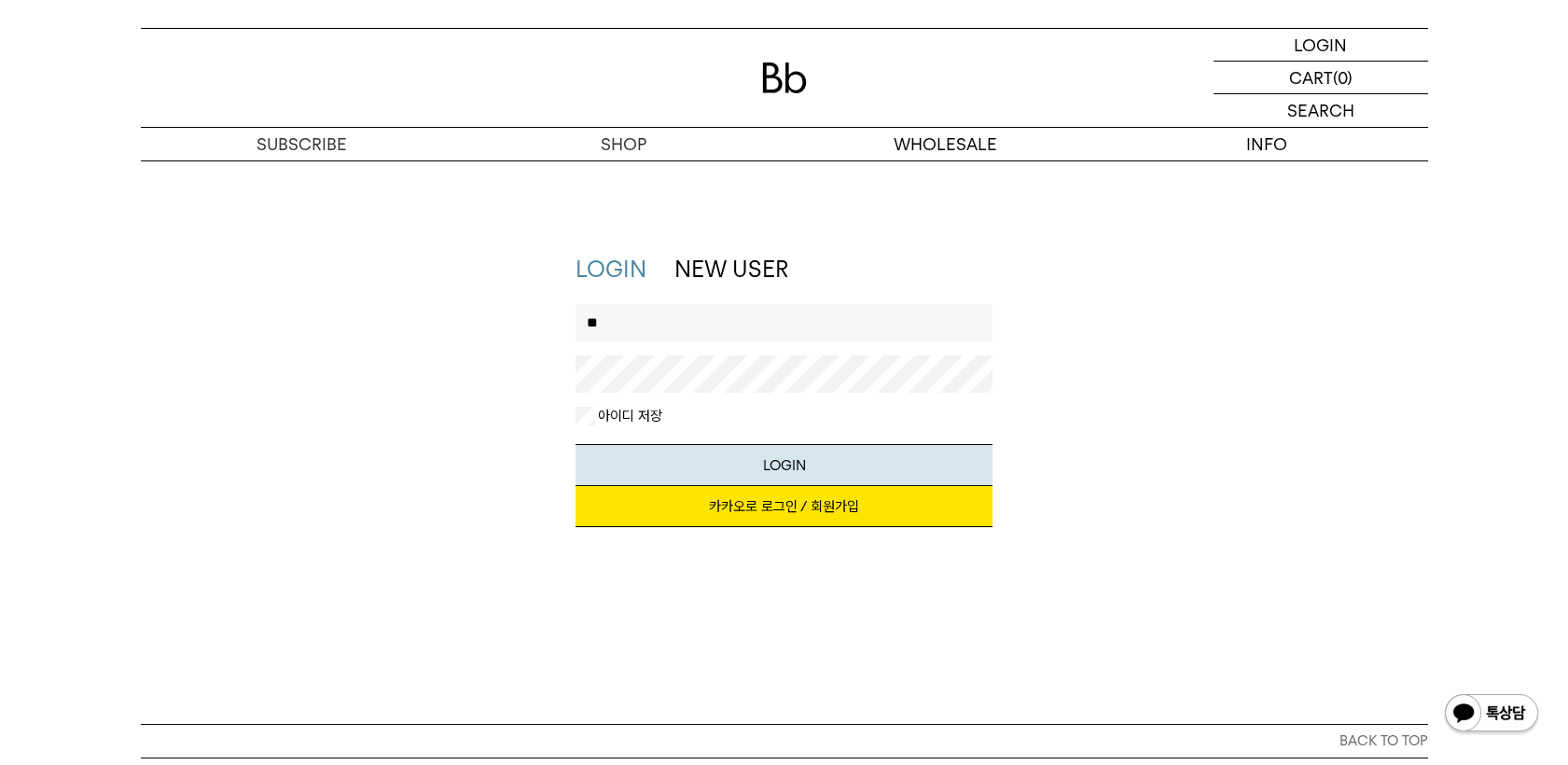 type on "*" 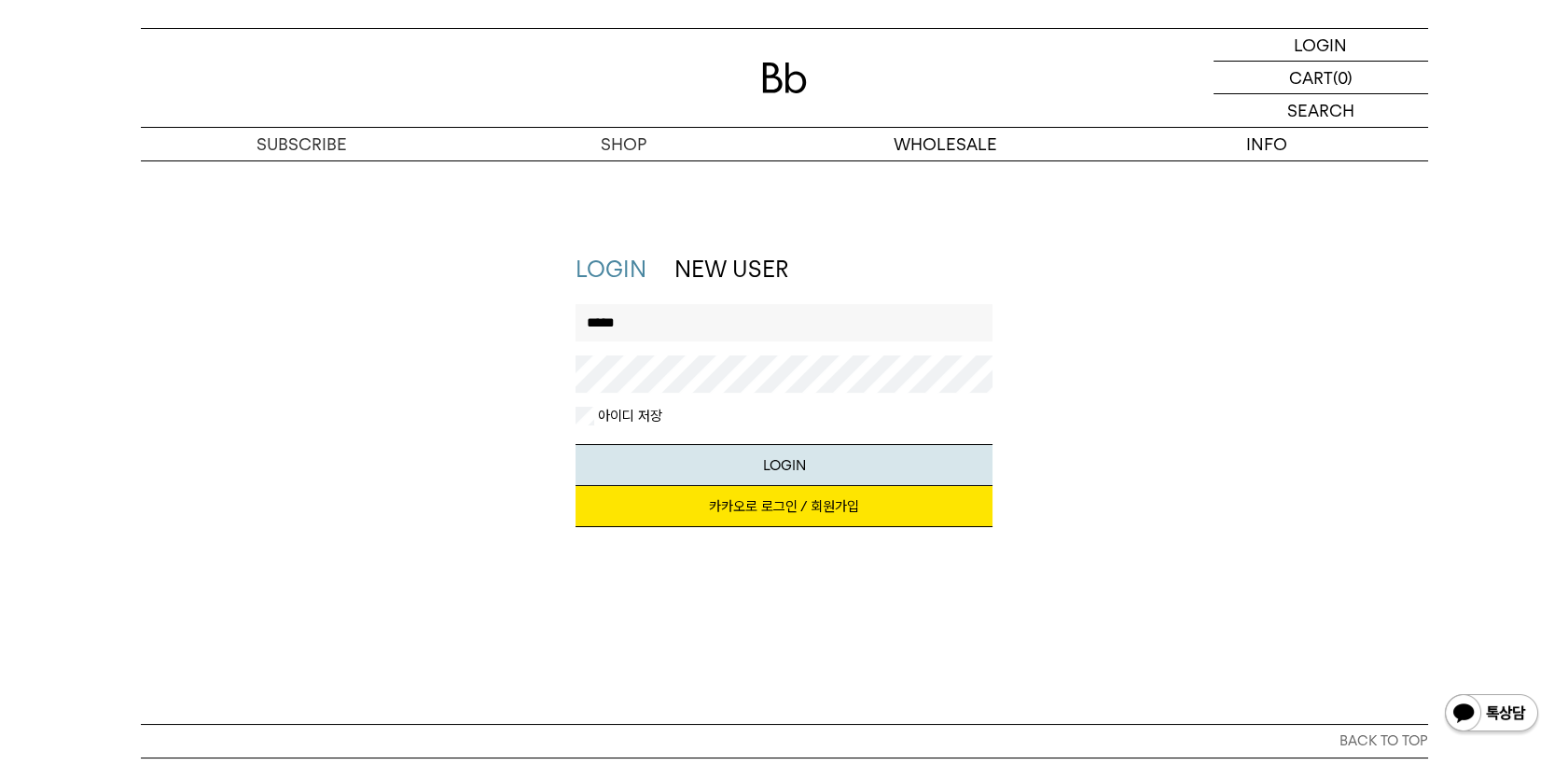 type on "*****" 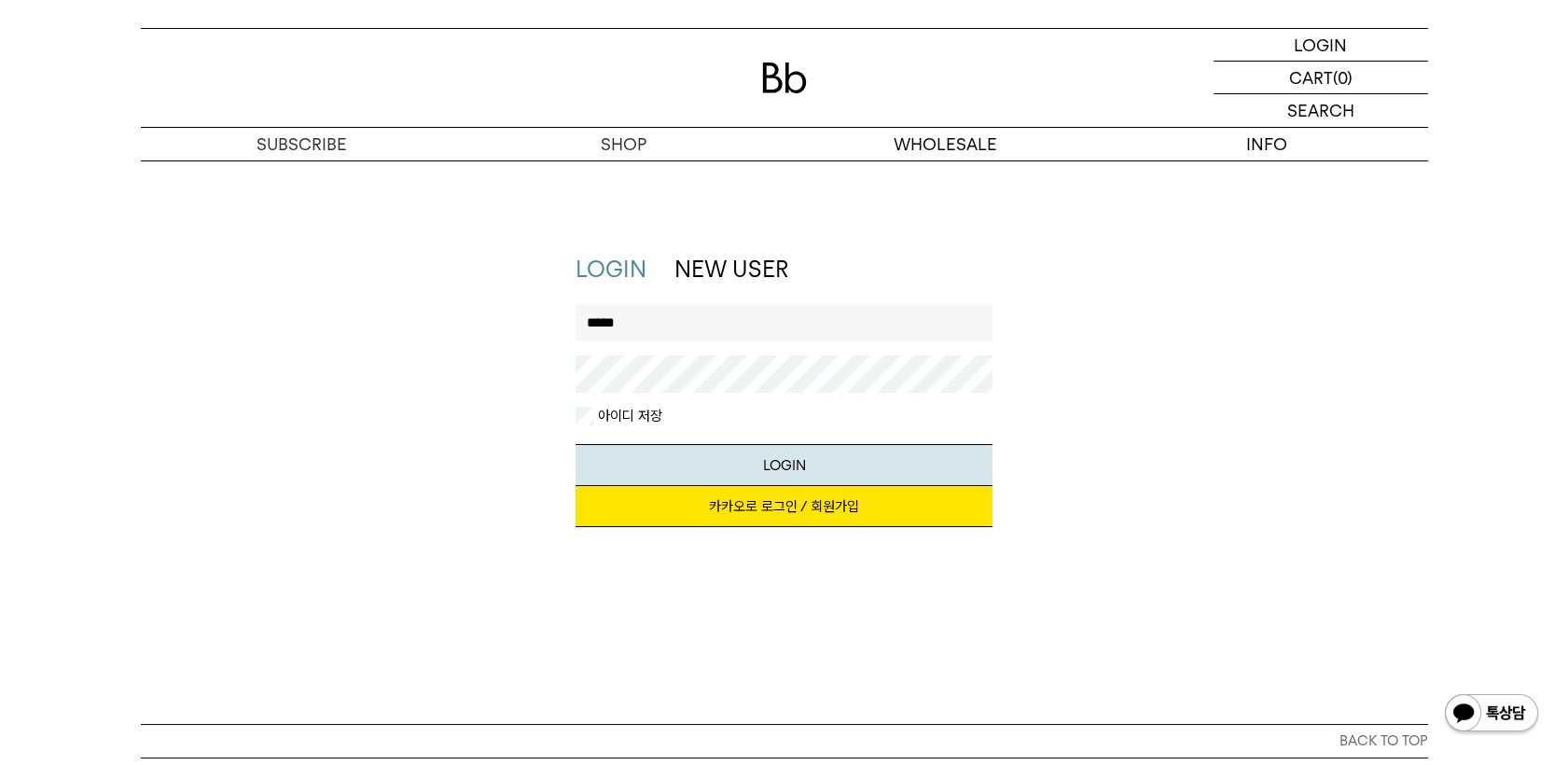 click on "LOGIN" at bounding box center [784, 465] 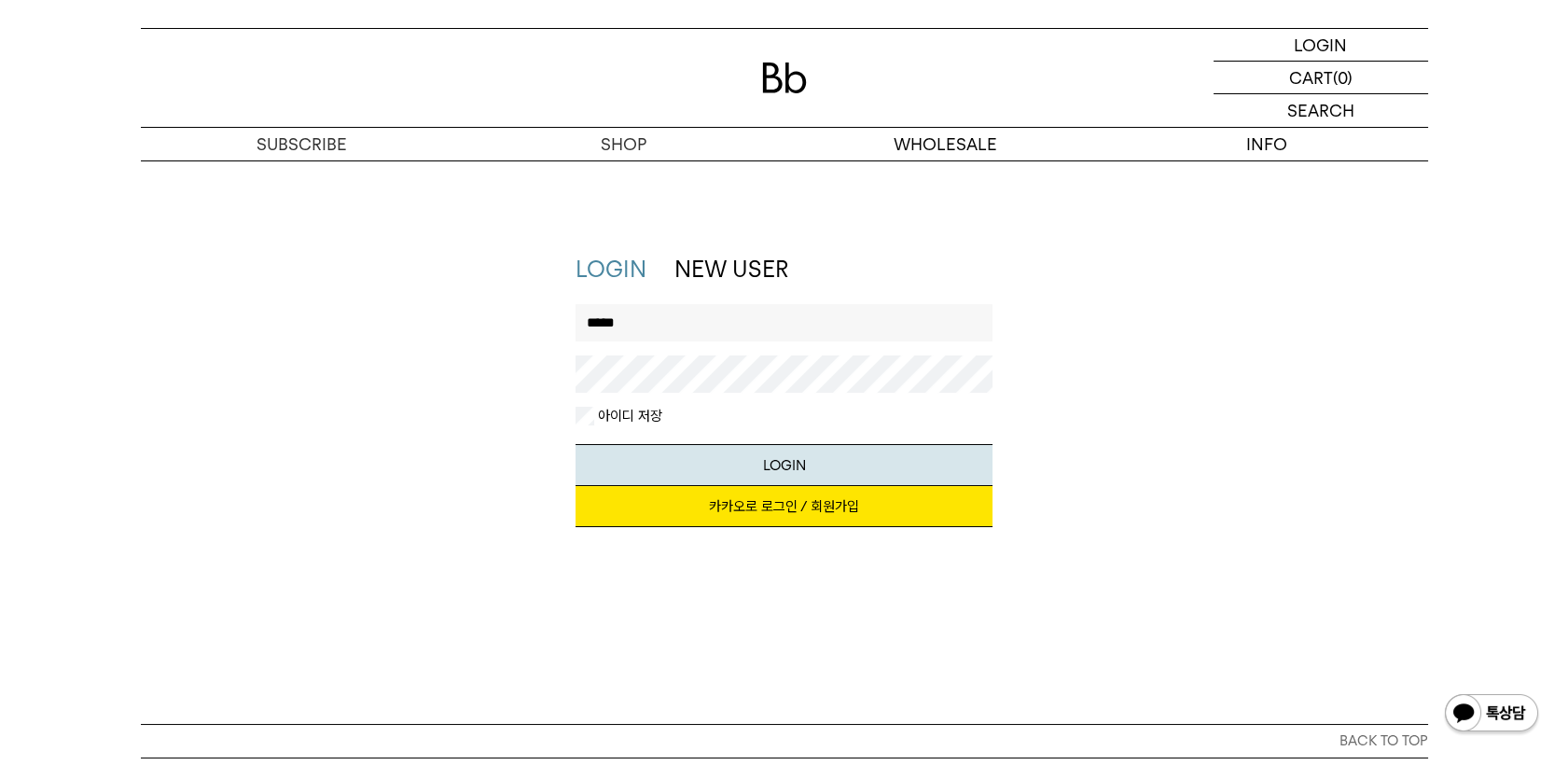 click on "LOGIN" at bounding box center (784, 465) 